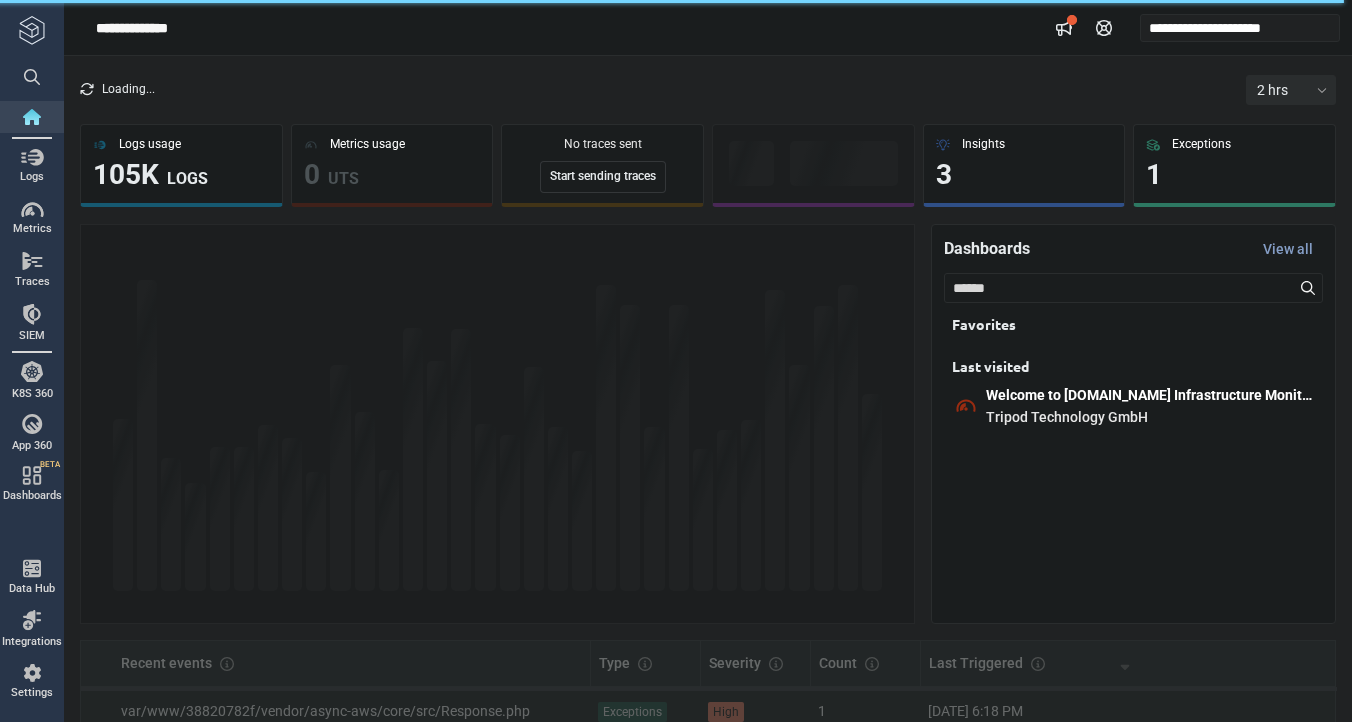 scroll, scrollTop: 0, scrollLeft: 0, axis: both 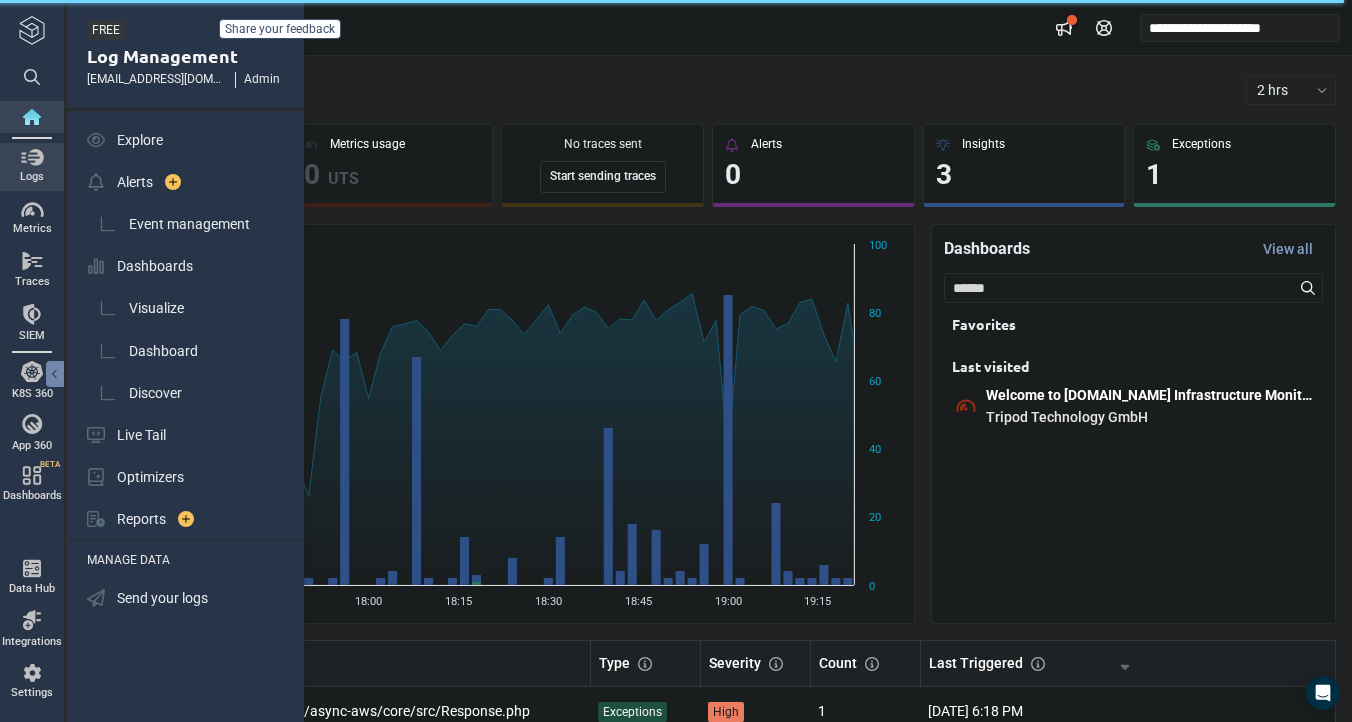 click on "Logs" at bounding box center [32, 166] 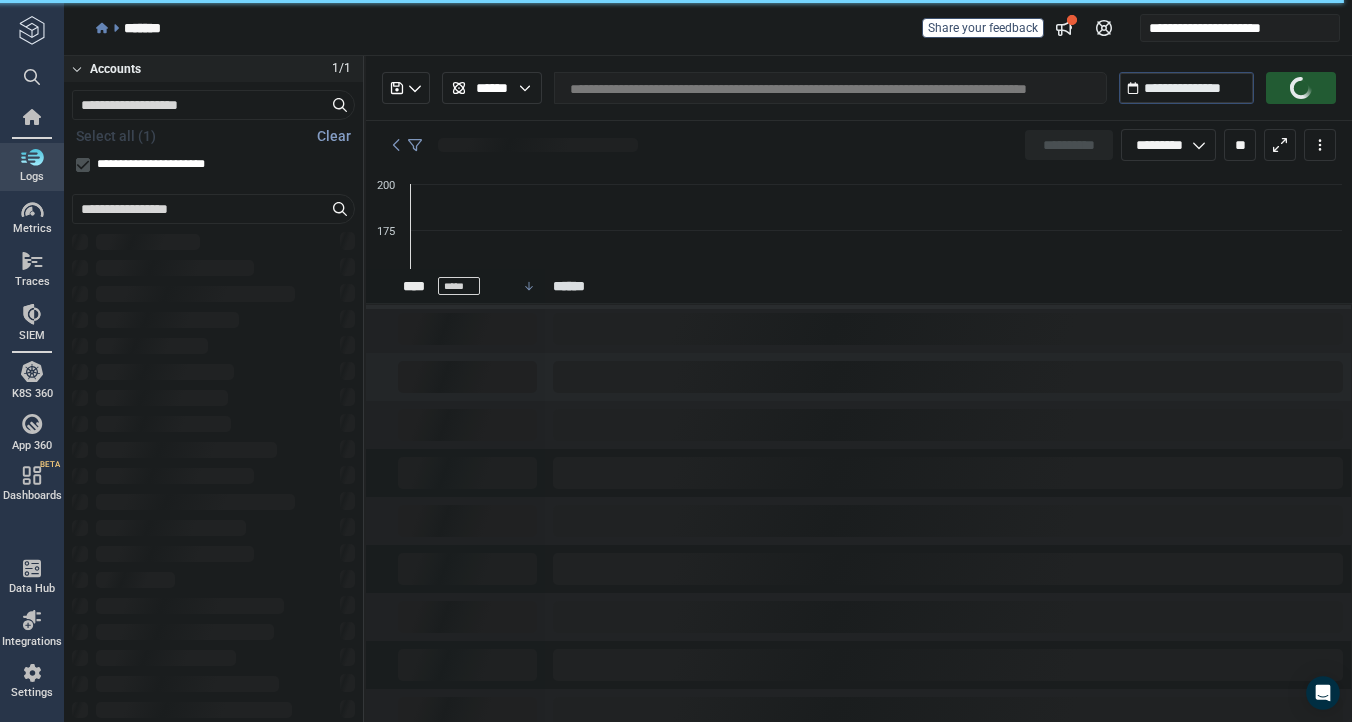 type on "*" 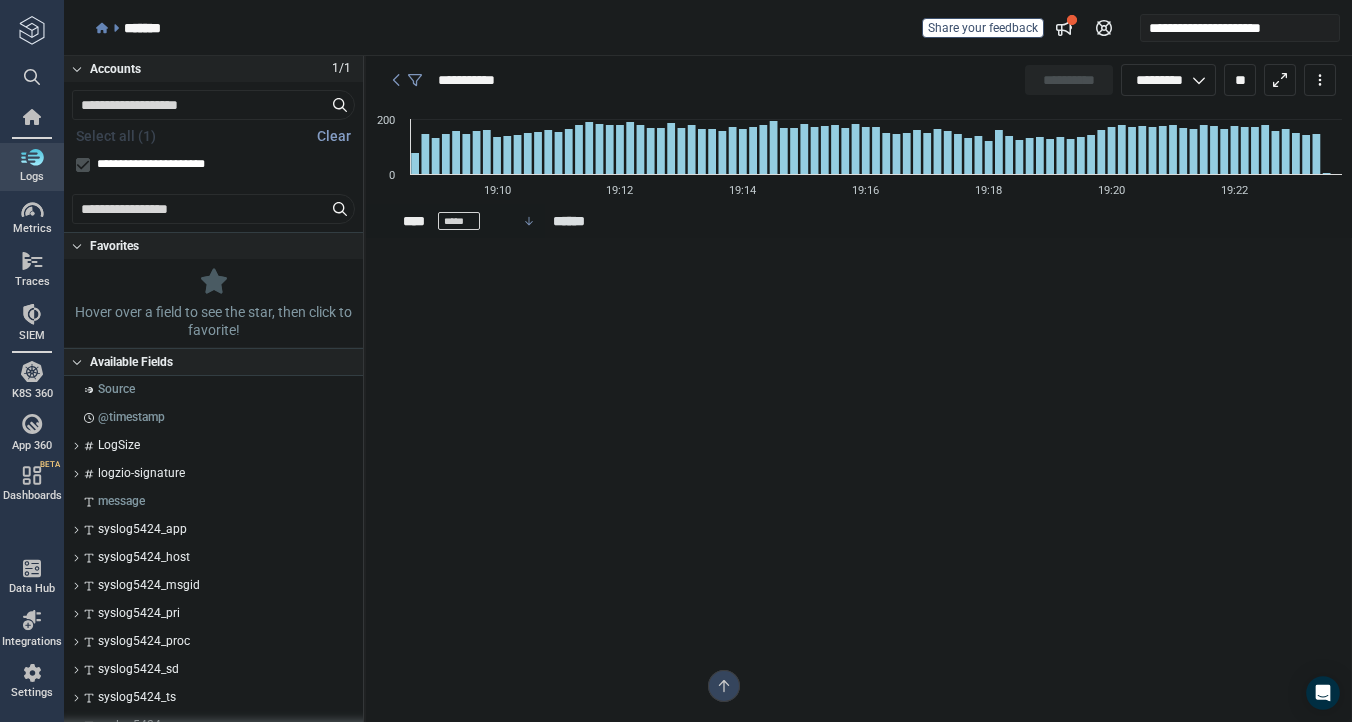 scroll, scrollTop: 12465, scrollLeft: 0, axis: vertical 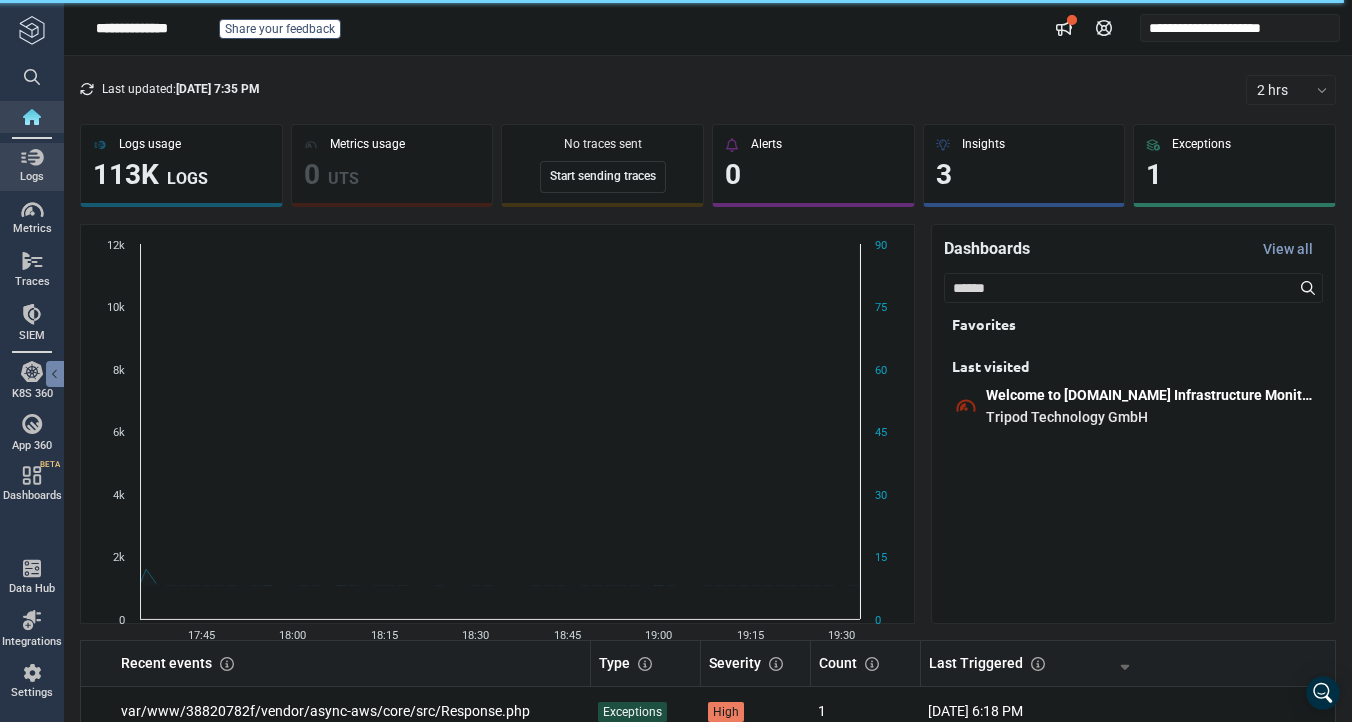 click at bounding box center (32, 157) 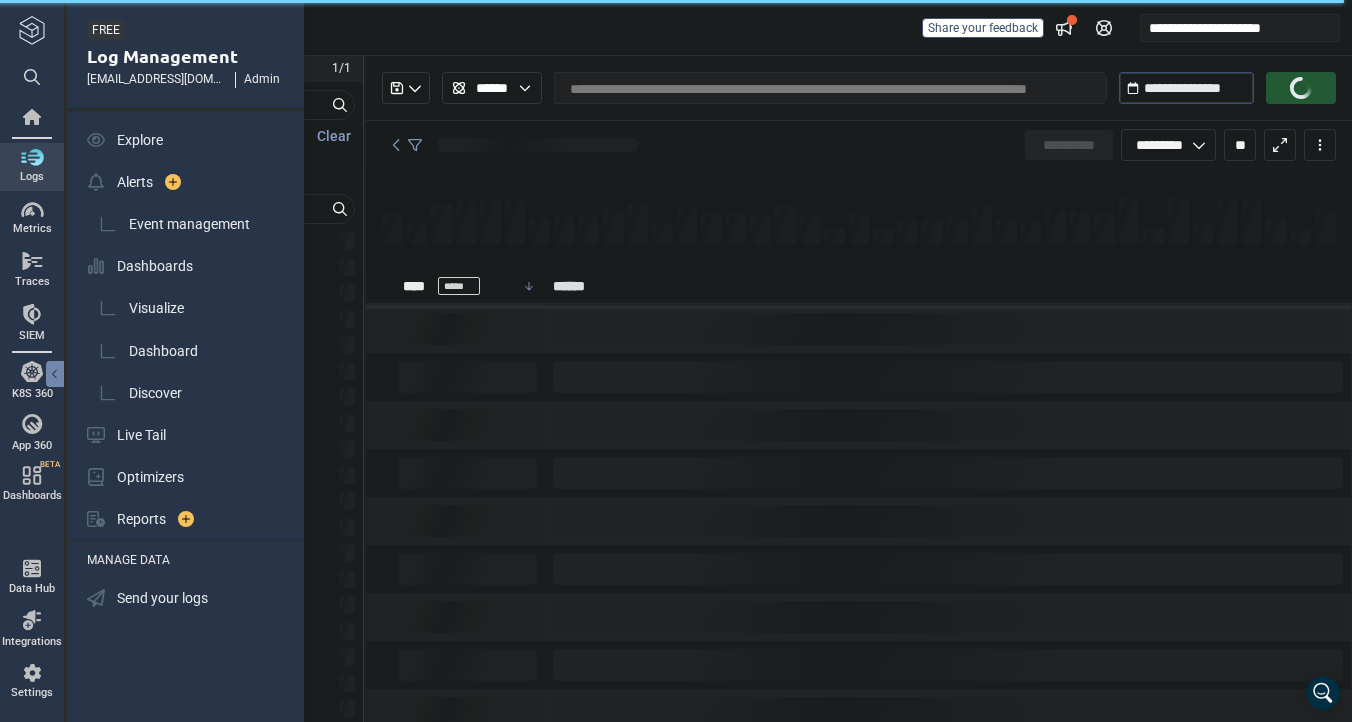 type on "*" 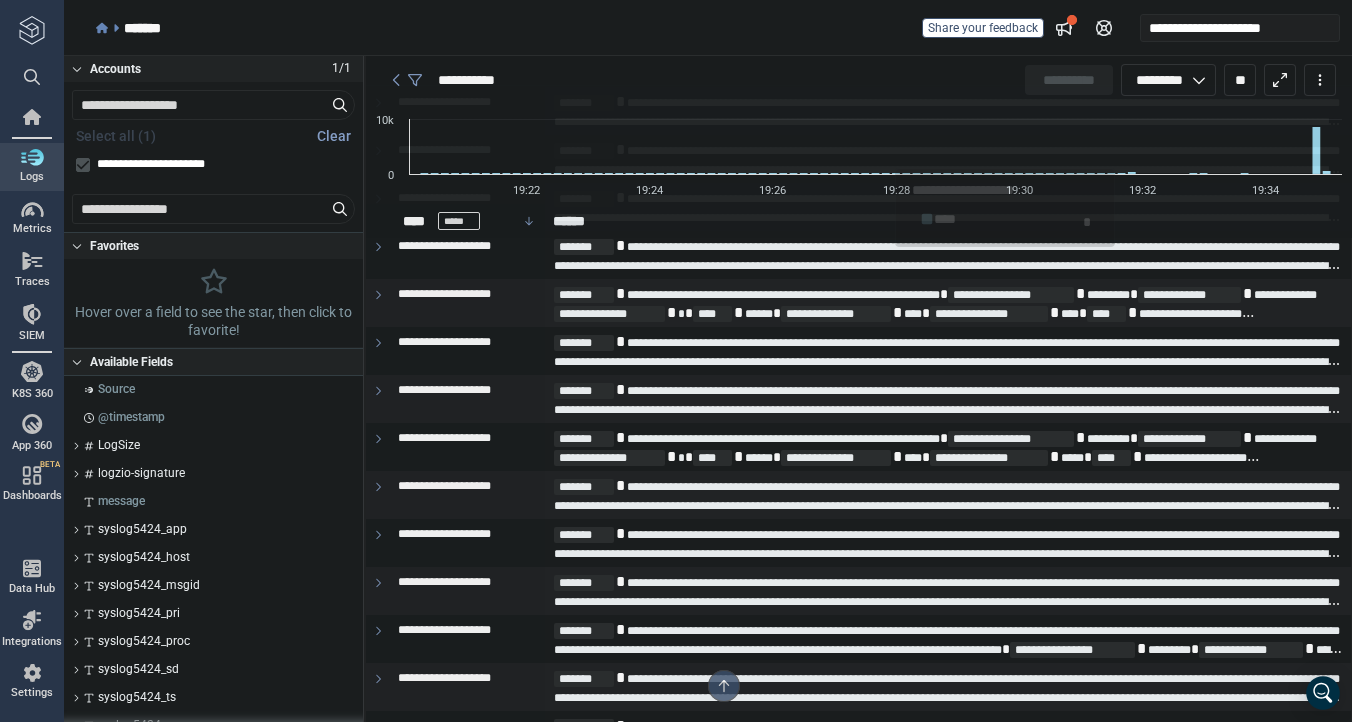 scroll, scrollTop: 0, scrollLeft: 0, axis: both 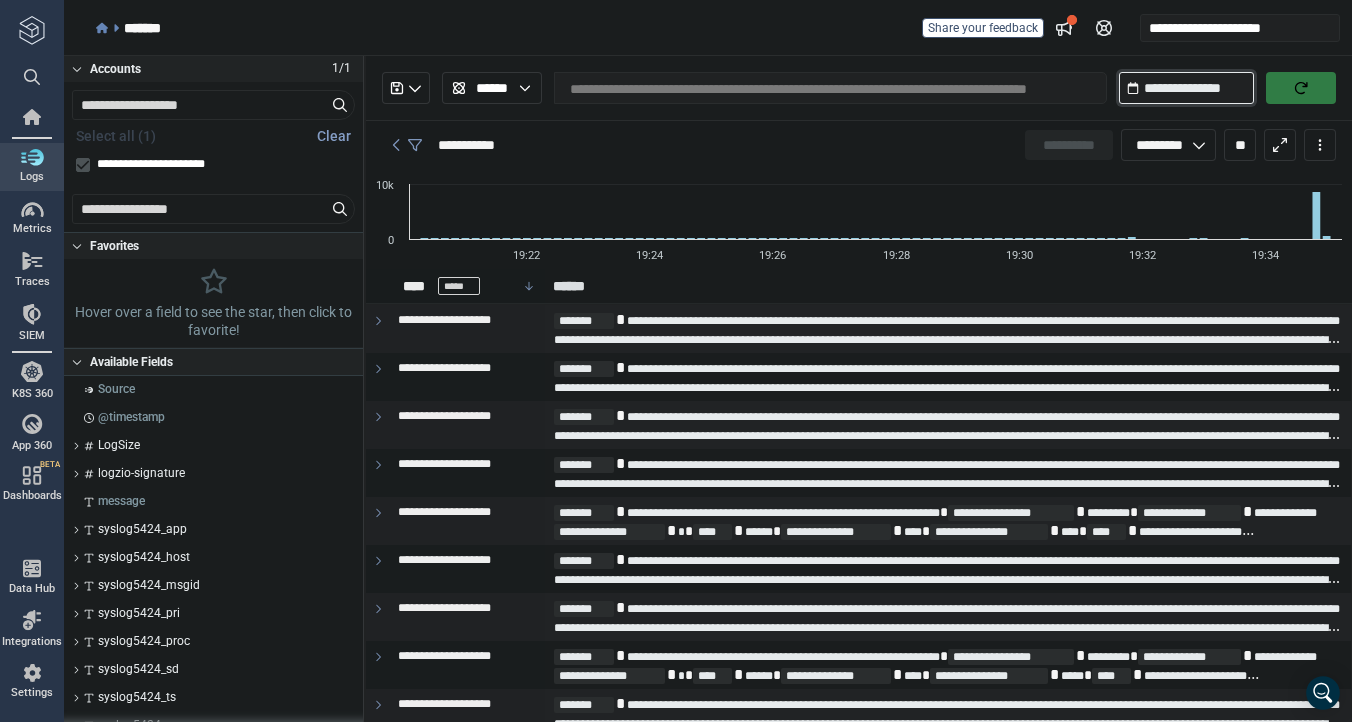 click on "**********" at bounding box center (1186, 88) 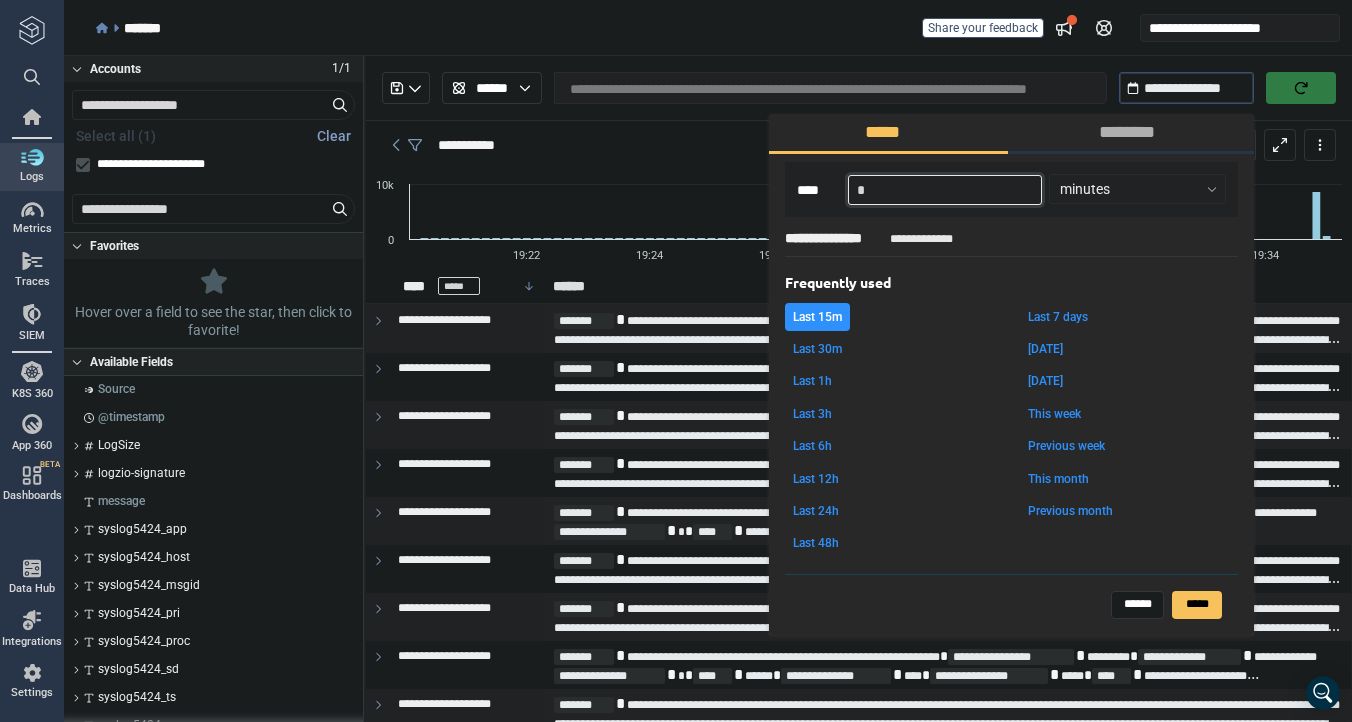 drag, startPoint x: 952, startPoint y: 189, endPoint x: 780, endPoint y: 181, distance: 172.18594 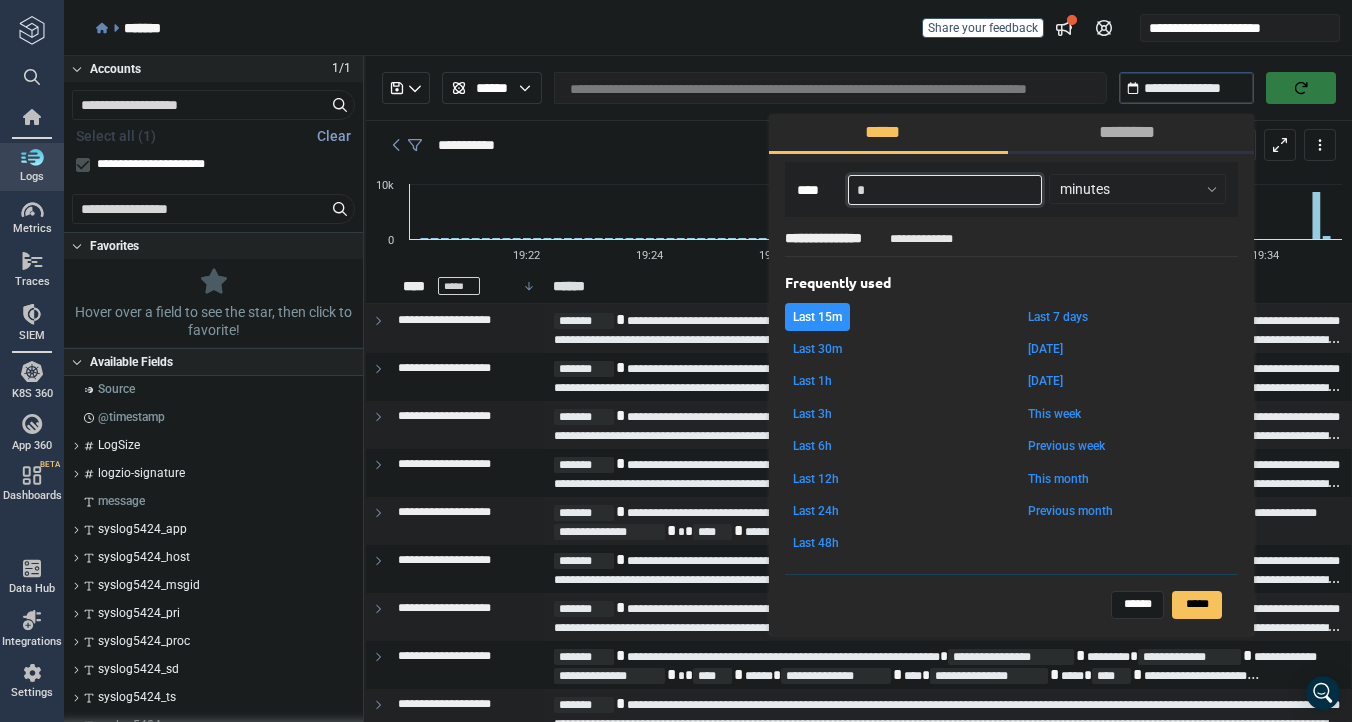 click on "**********" at bounding box center (1011, 394) 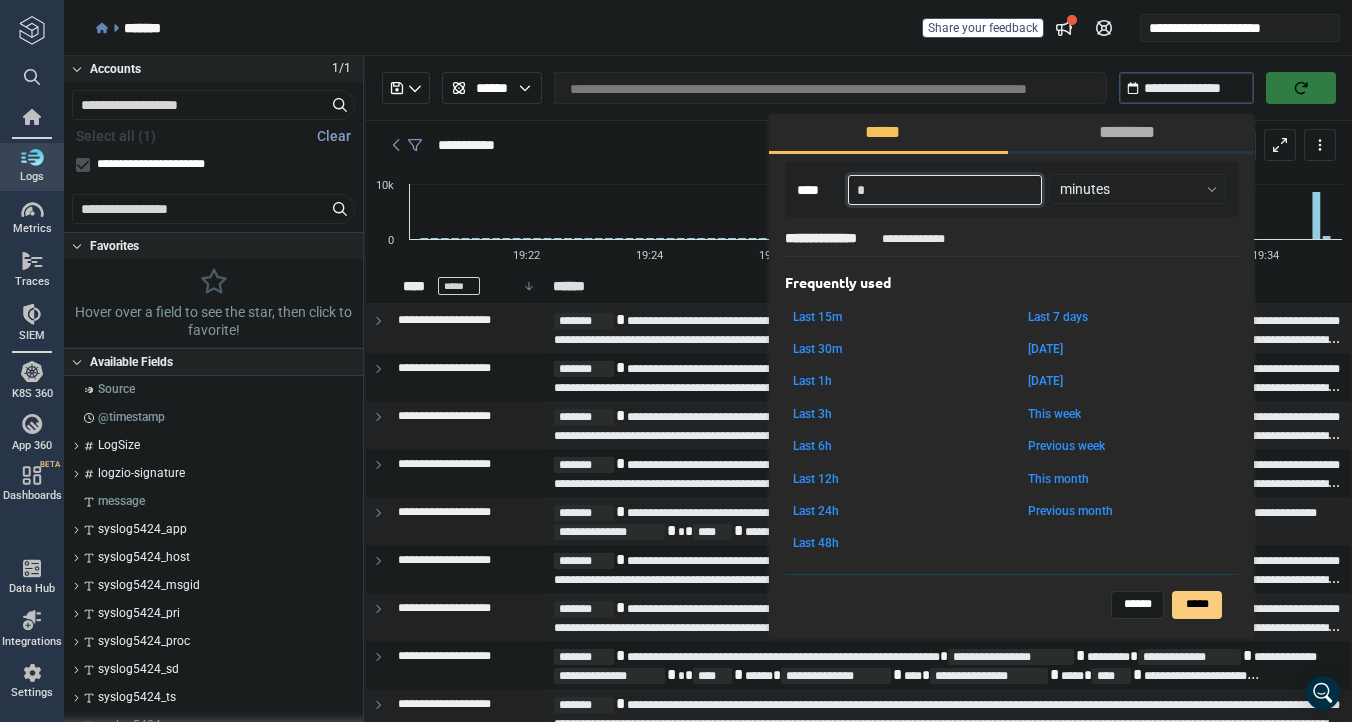 type on "*" 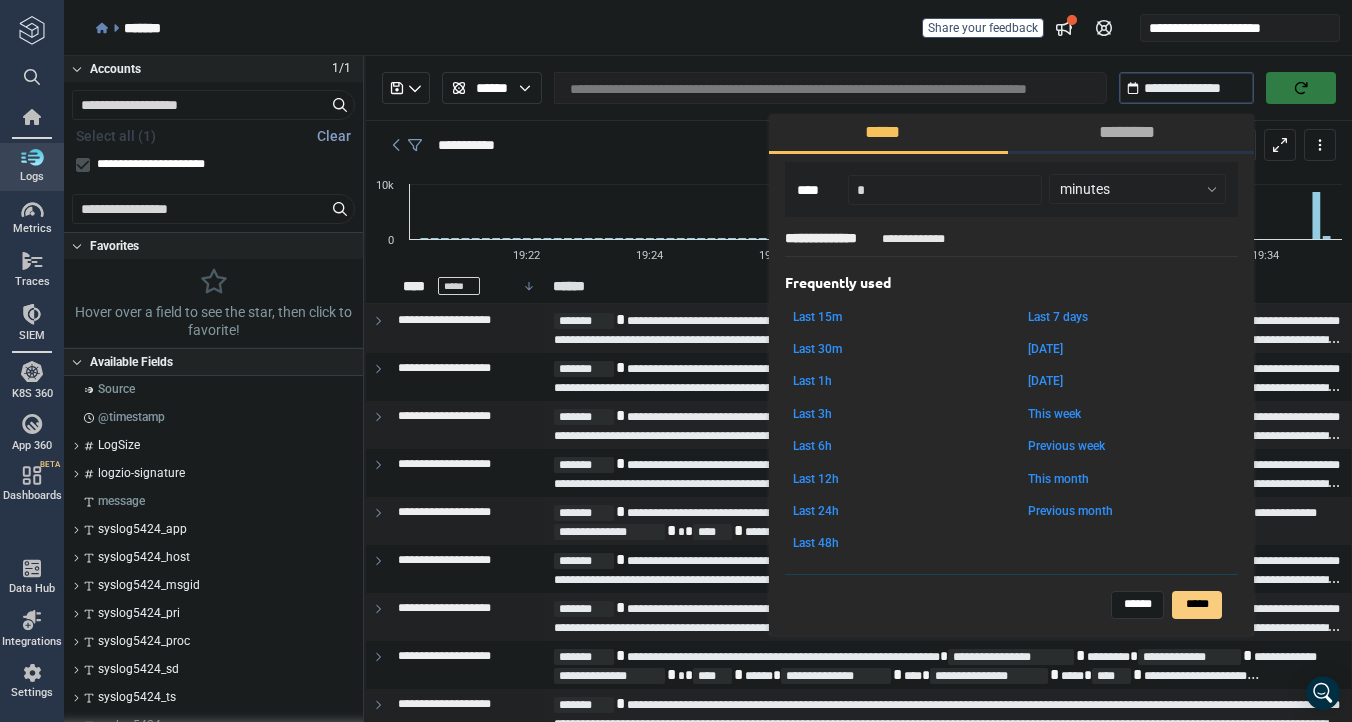 click on "*****" at bounding box center (1197, 605) 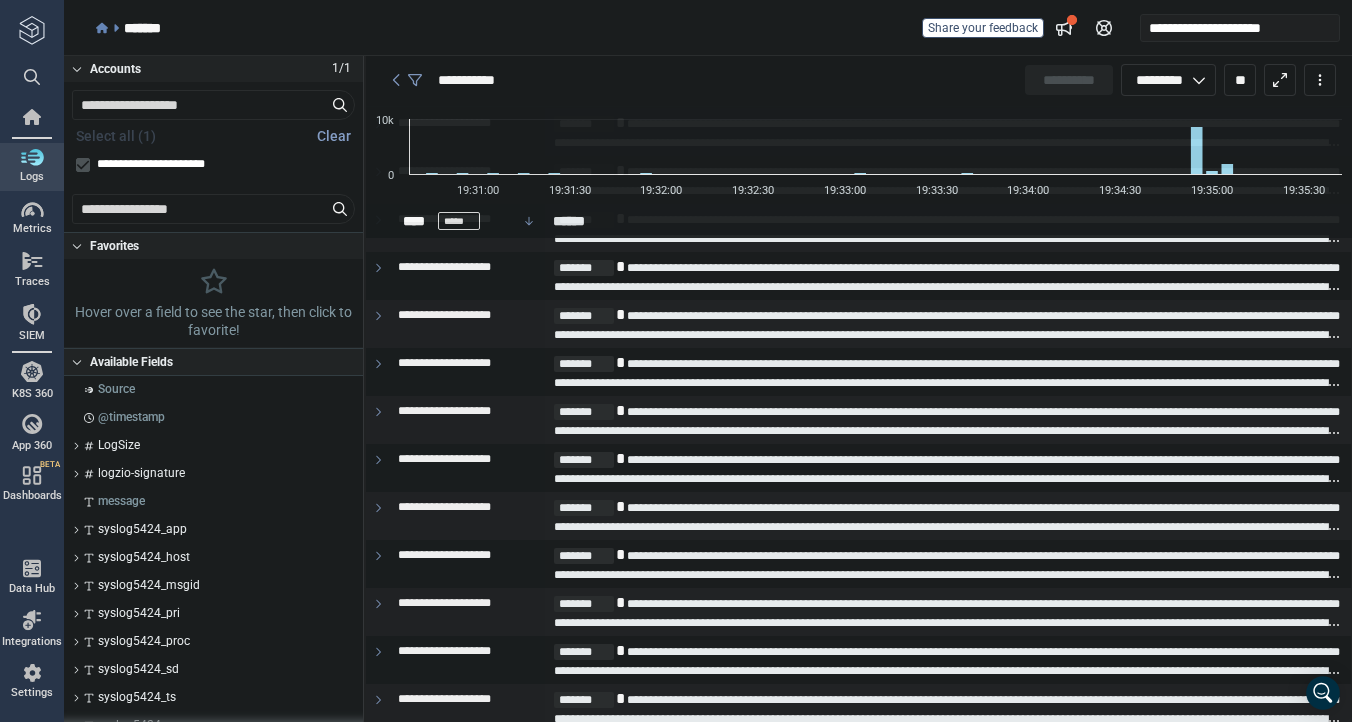 scroll, scrollTop: 0, scrollLeft: 0, axis: both 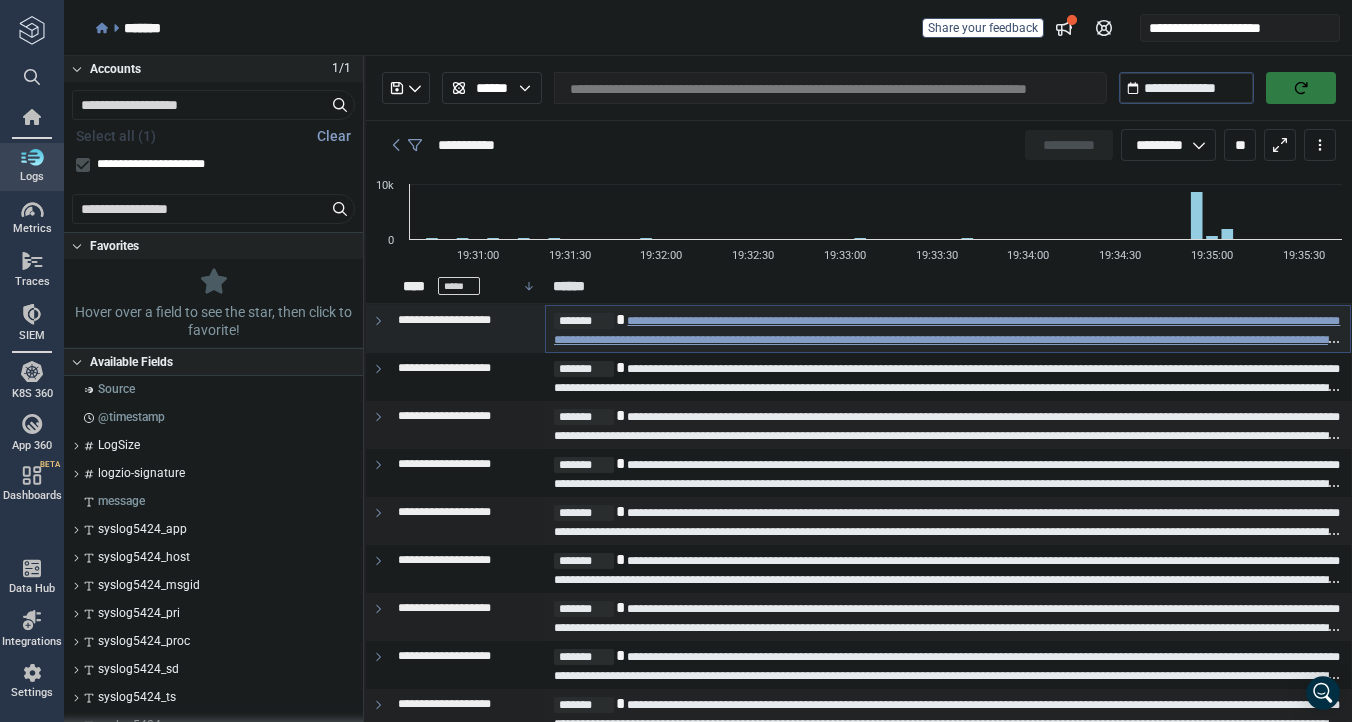click on "**********" at bounding box center (948, 358) 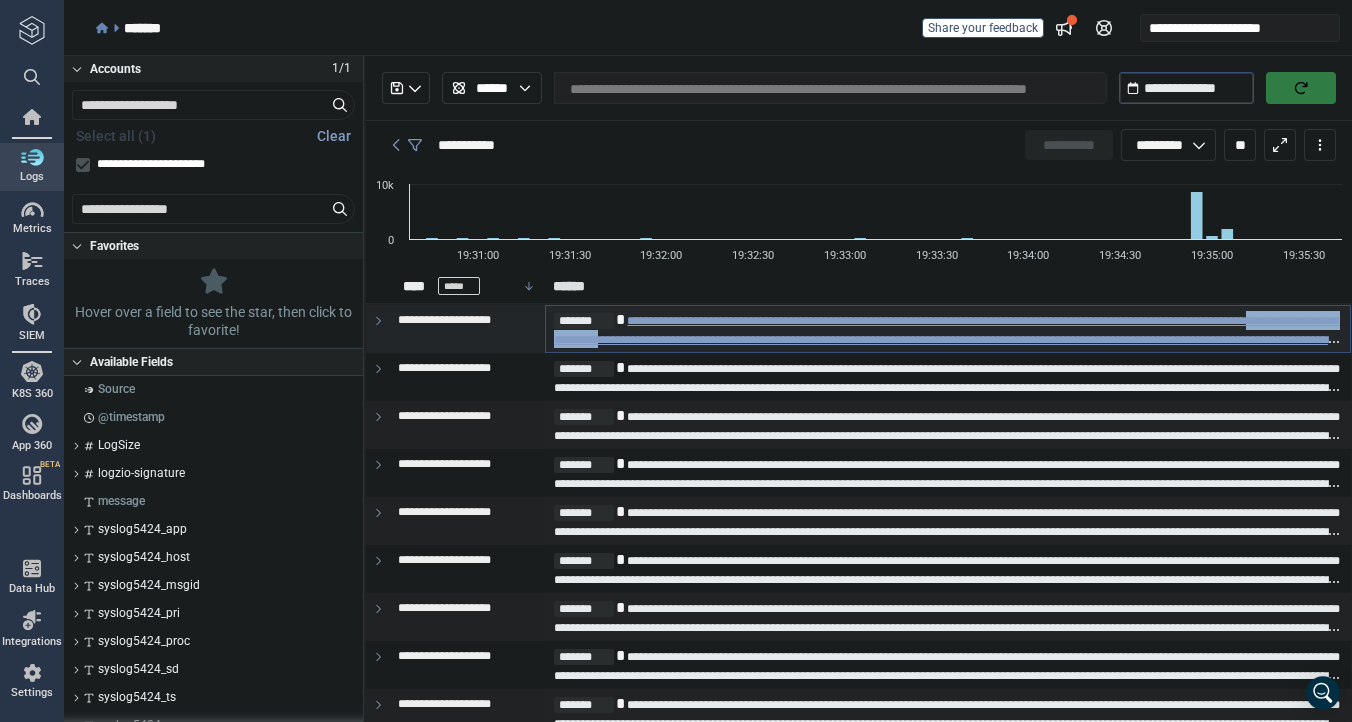 click on "**********" at bounding box center [948, 358] 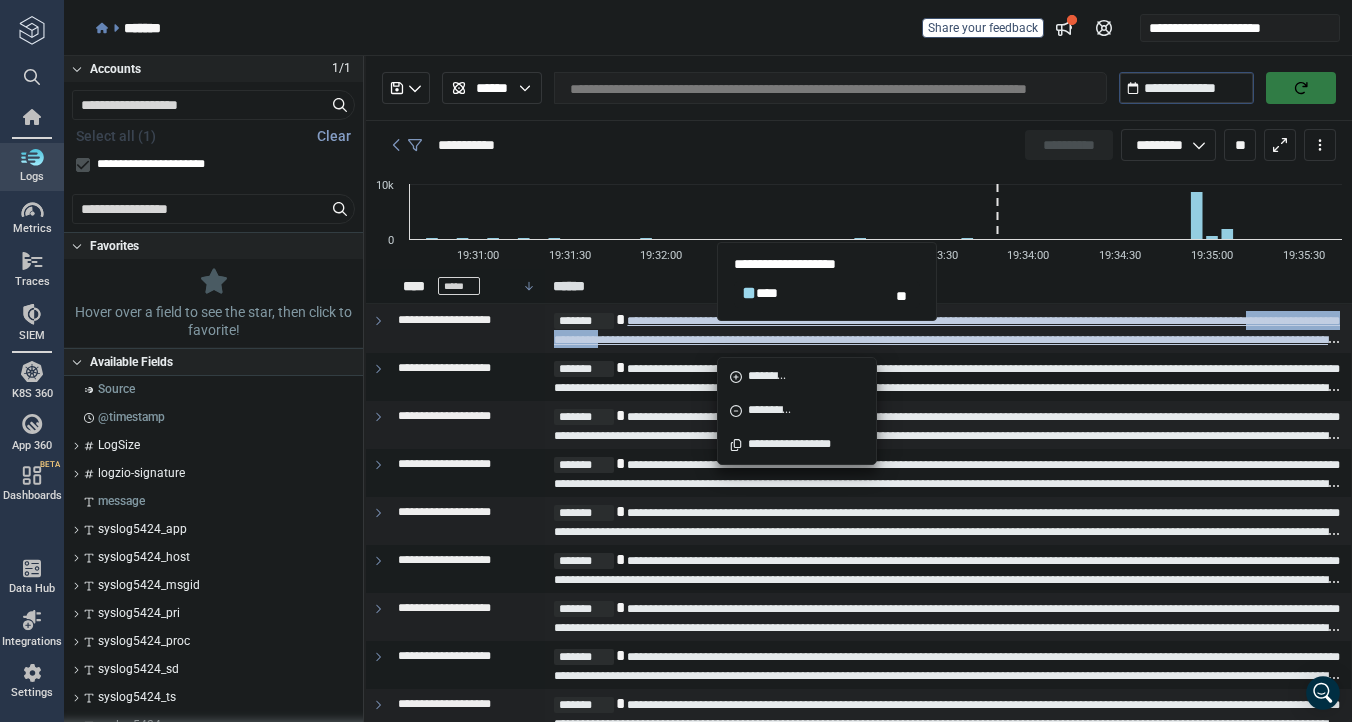 copy on "**********" 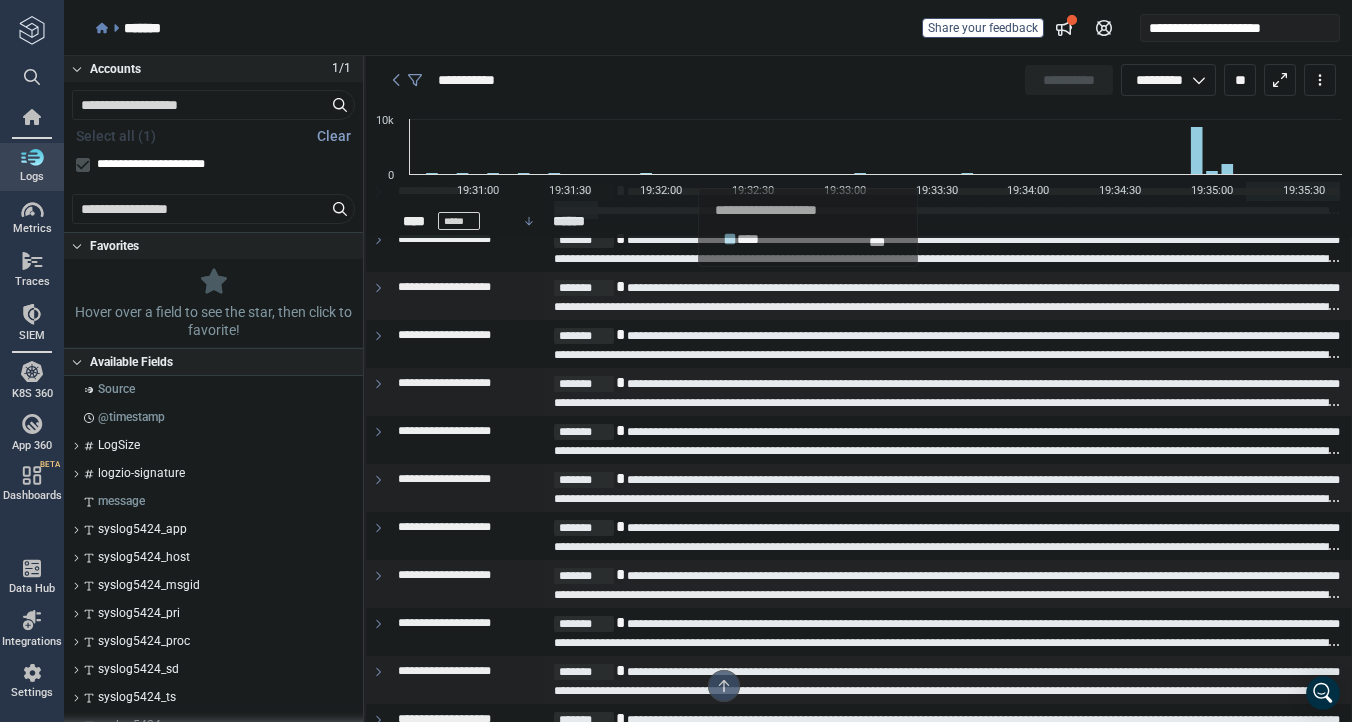 scroll, scrollTop: 131, scrollLeft: 0, axis: vertical 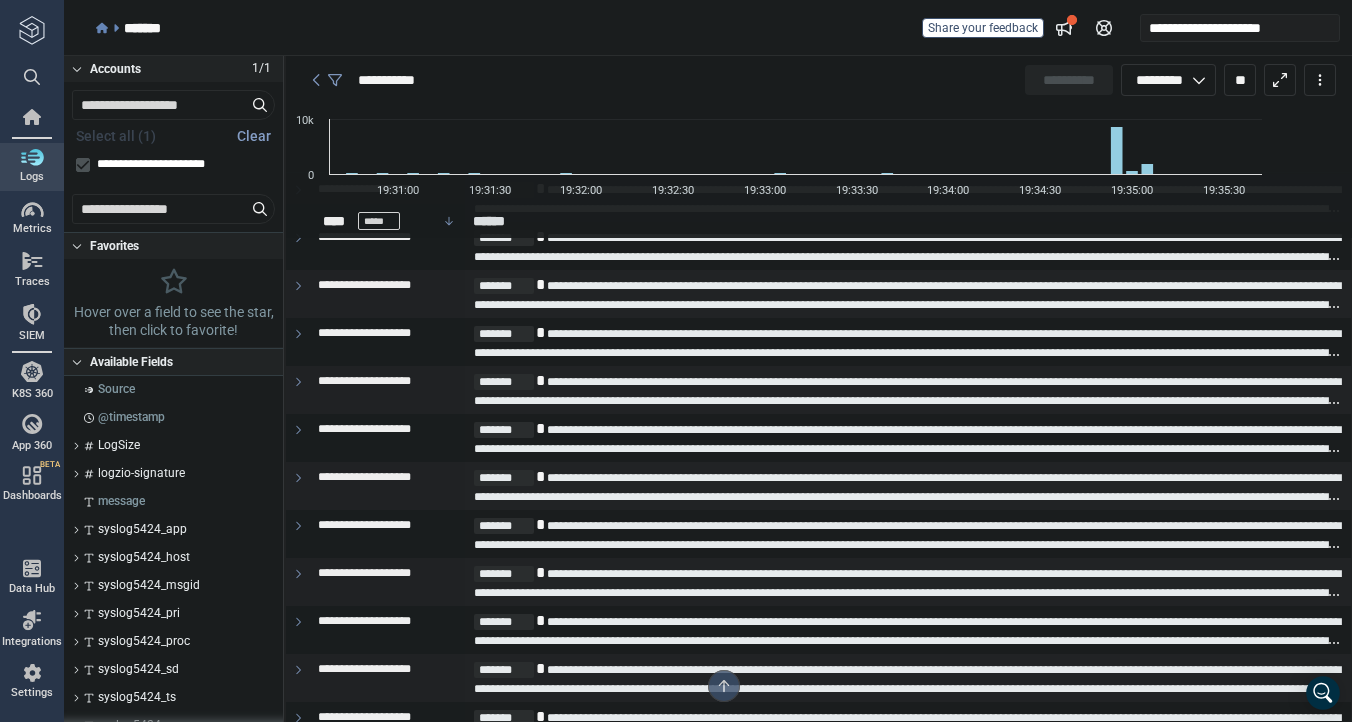 type on "*" 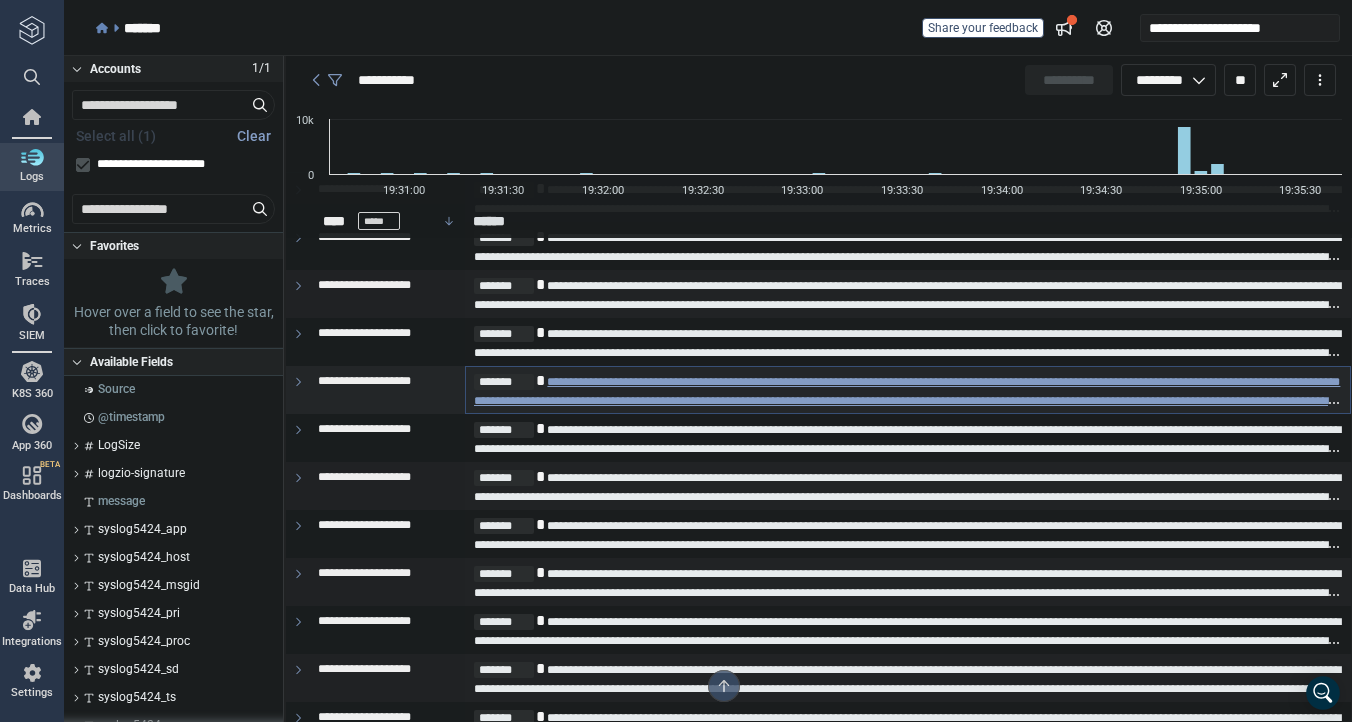 click on "**********" at bounding box center [908, 419] 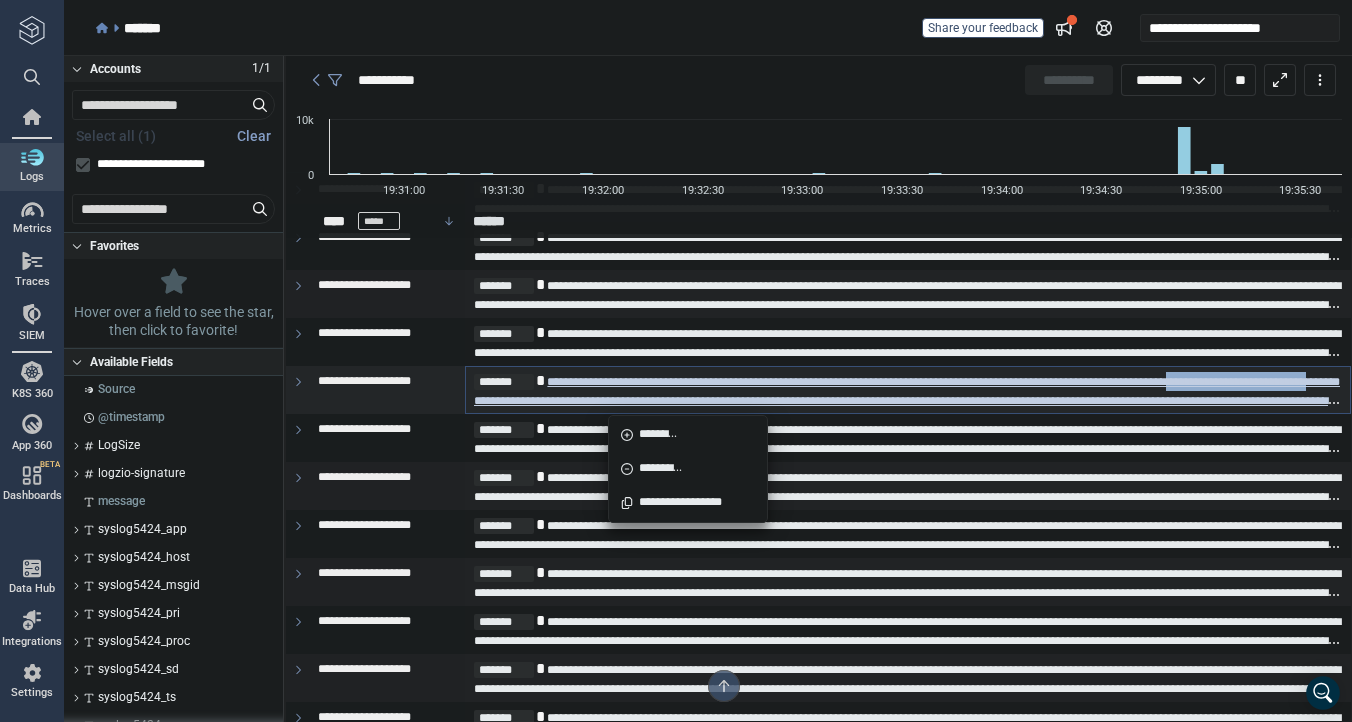 click on "**********" at bounding box center [908, 419] 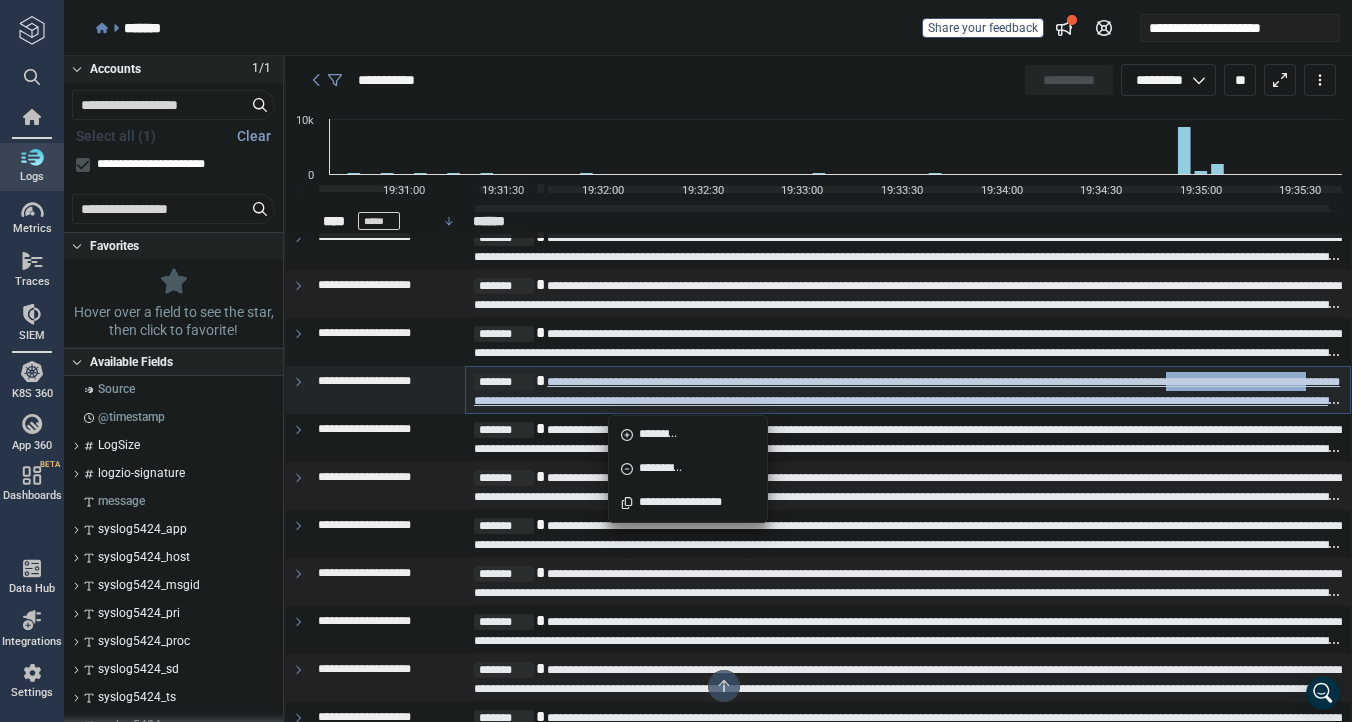 copy on "**********" 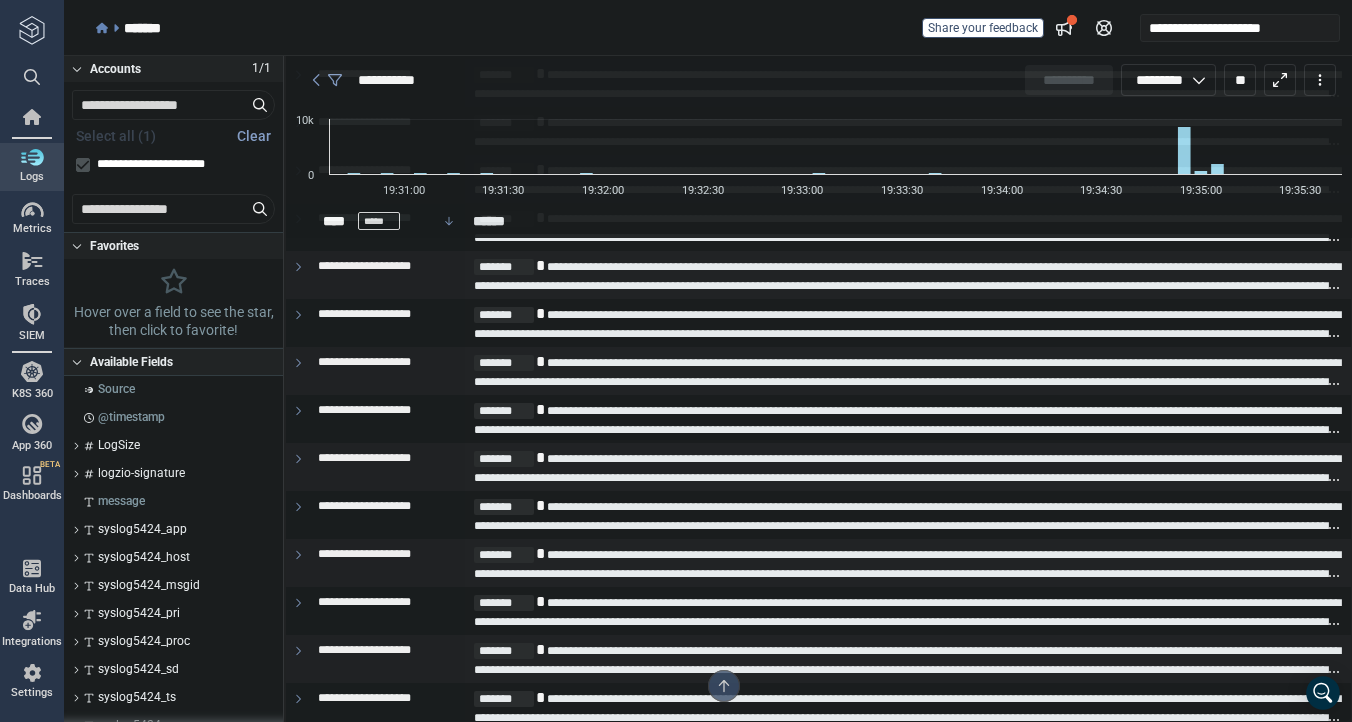 scroll, scrollTop: 0, scrollLeft: 0, axis: both 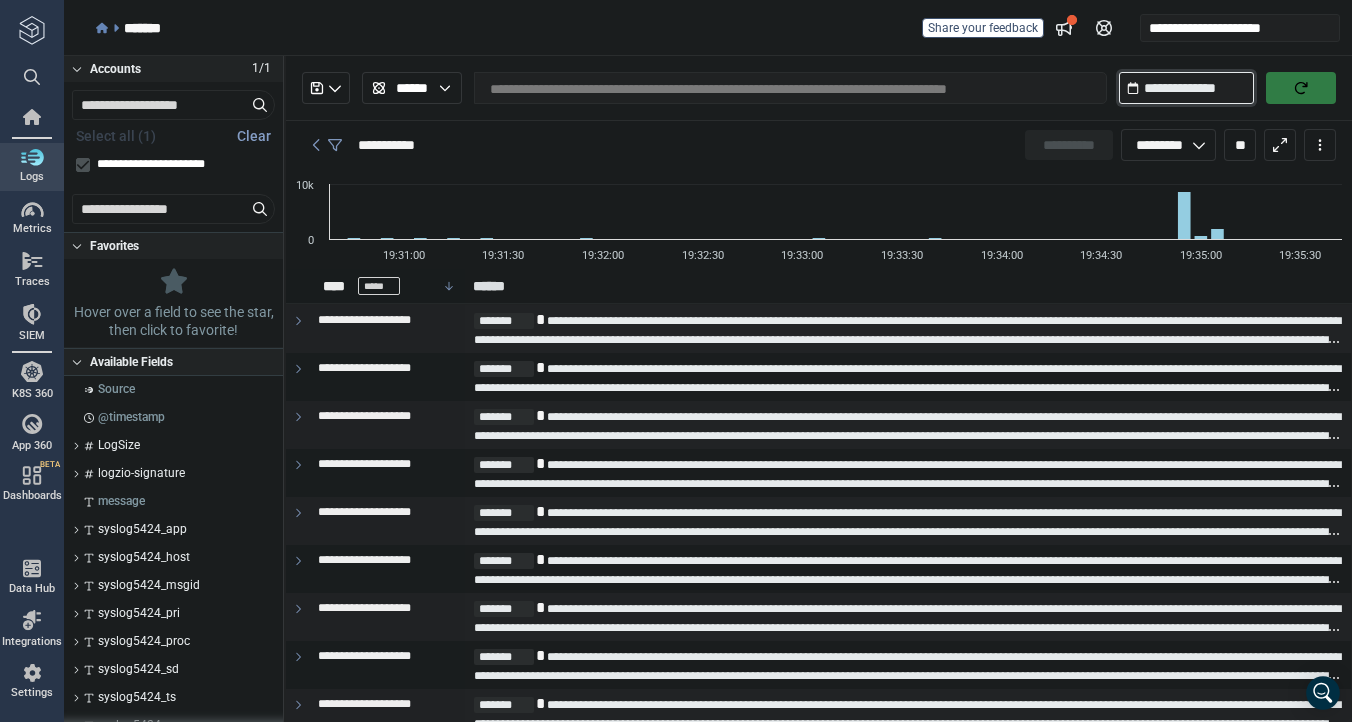 click on "**********" at bounding box center (1186, 88) 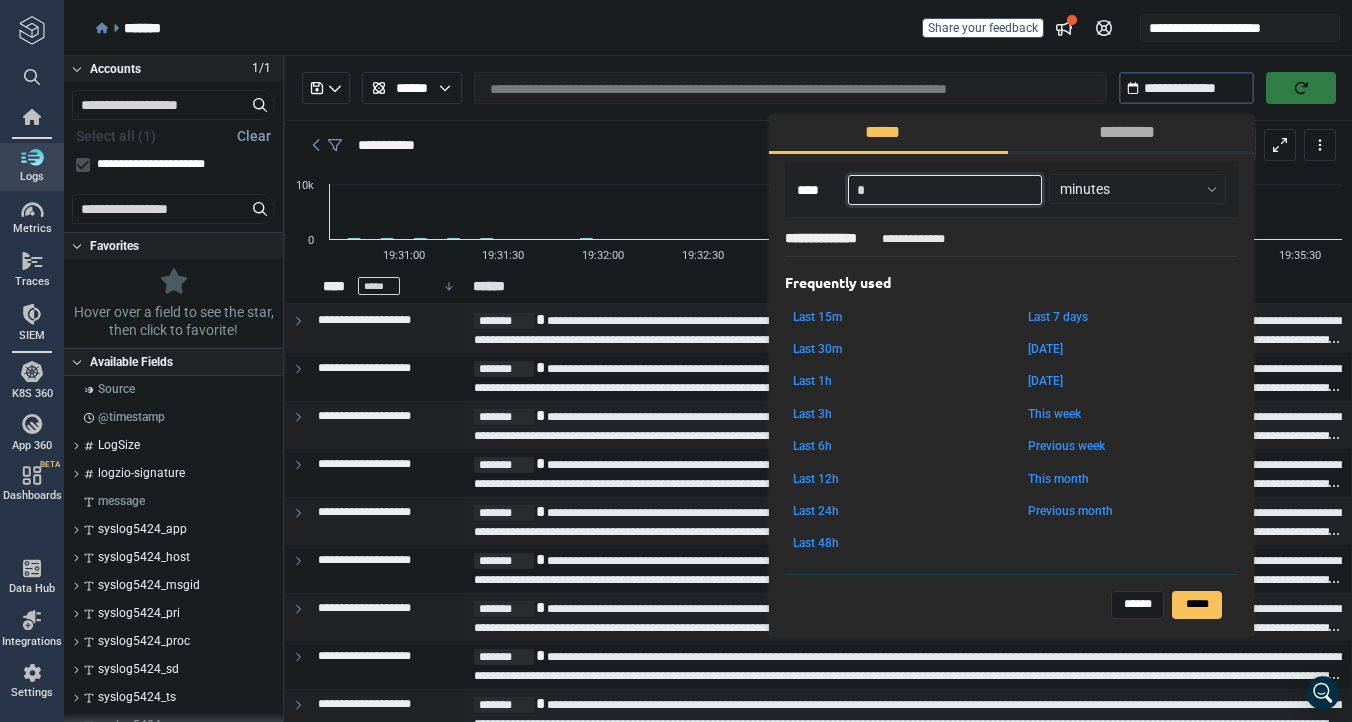 drag, startPoint x: 888, startPoint y: 192, endPoint x: 813, endPoint y: 189, distance: 75.059975 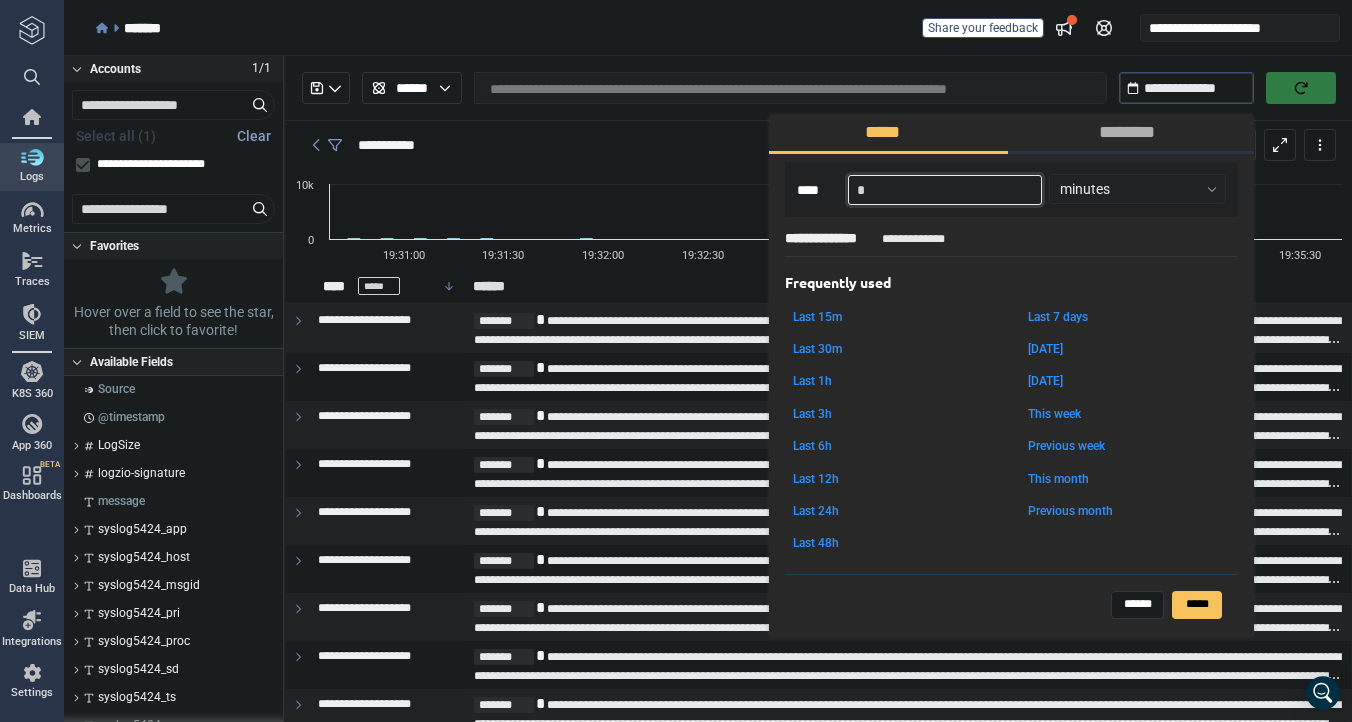 click on "**** * minutes" at bounding box center (1011, 189) 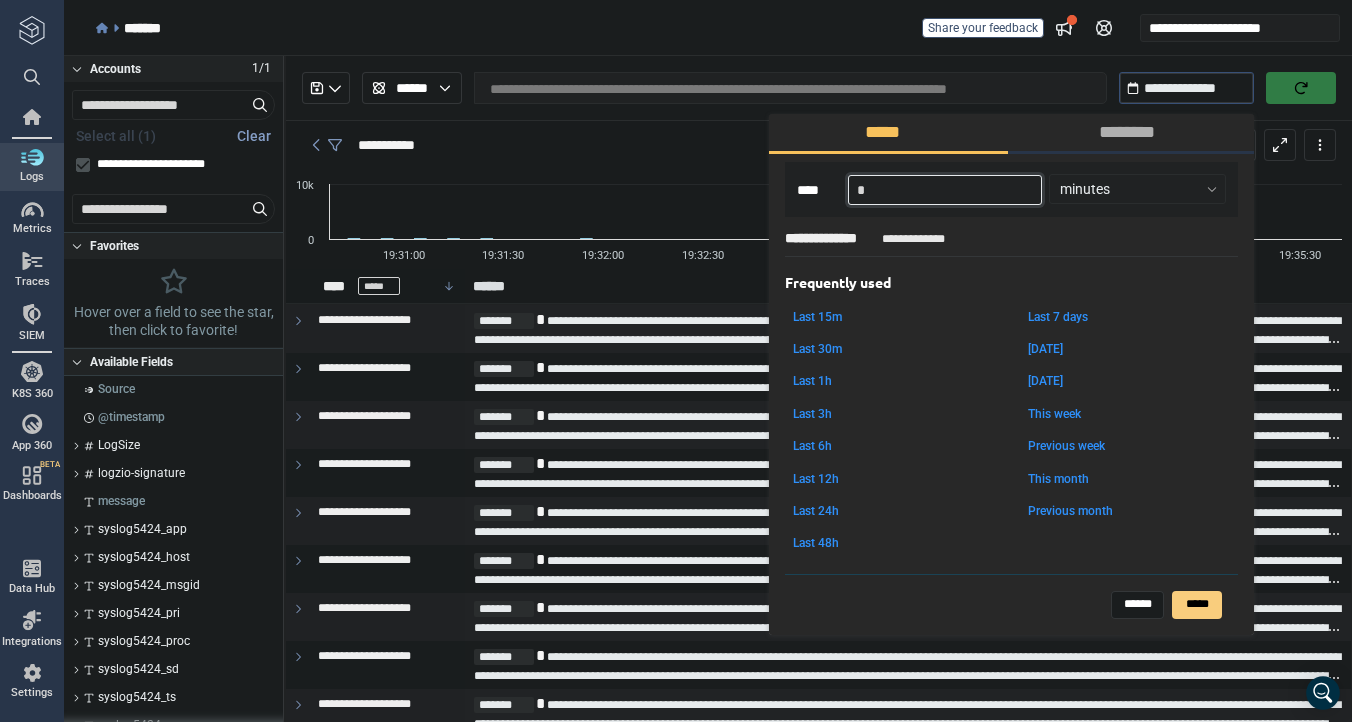 type on "*" 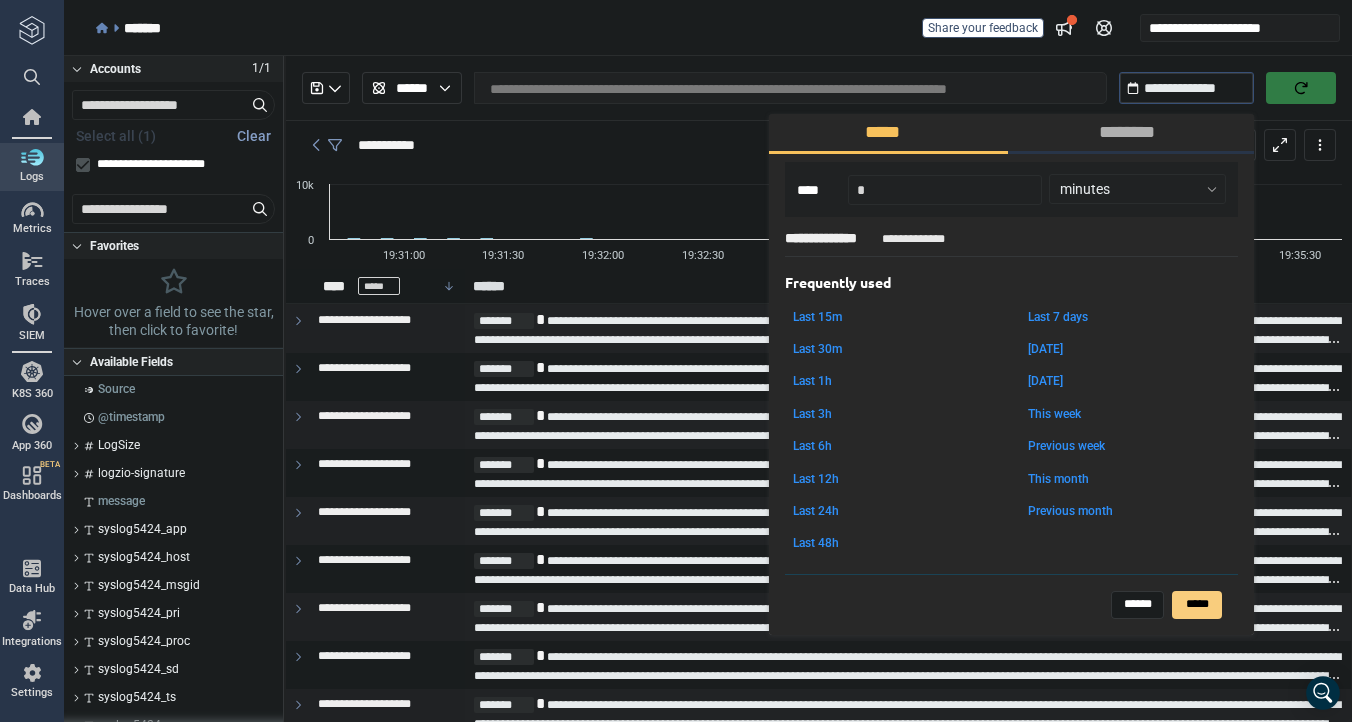 click on "*****" at bounding box center (1197, 605) 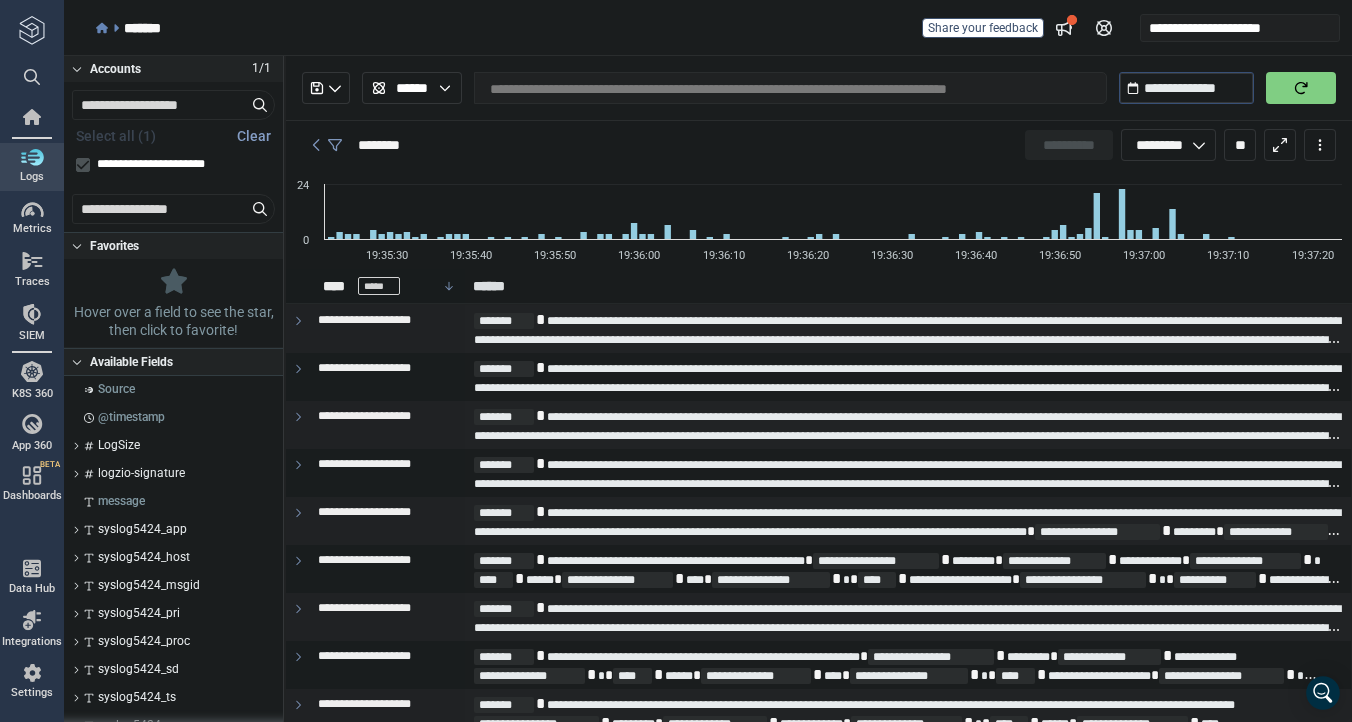 click at bounding box center (1301, 88) 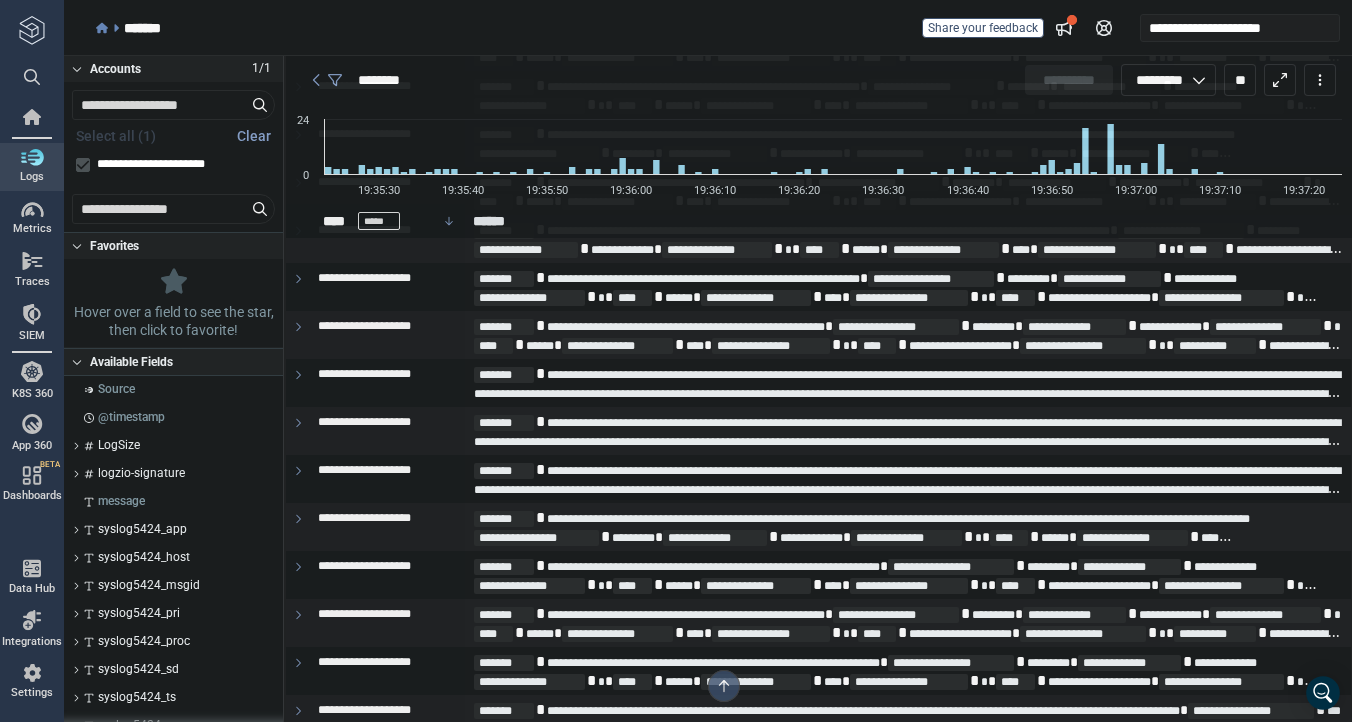 scroll, scrollTop: 3073, scrollLeft: 0, axis: vertical 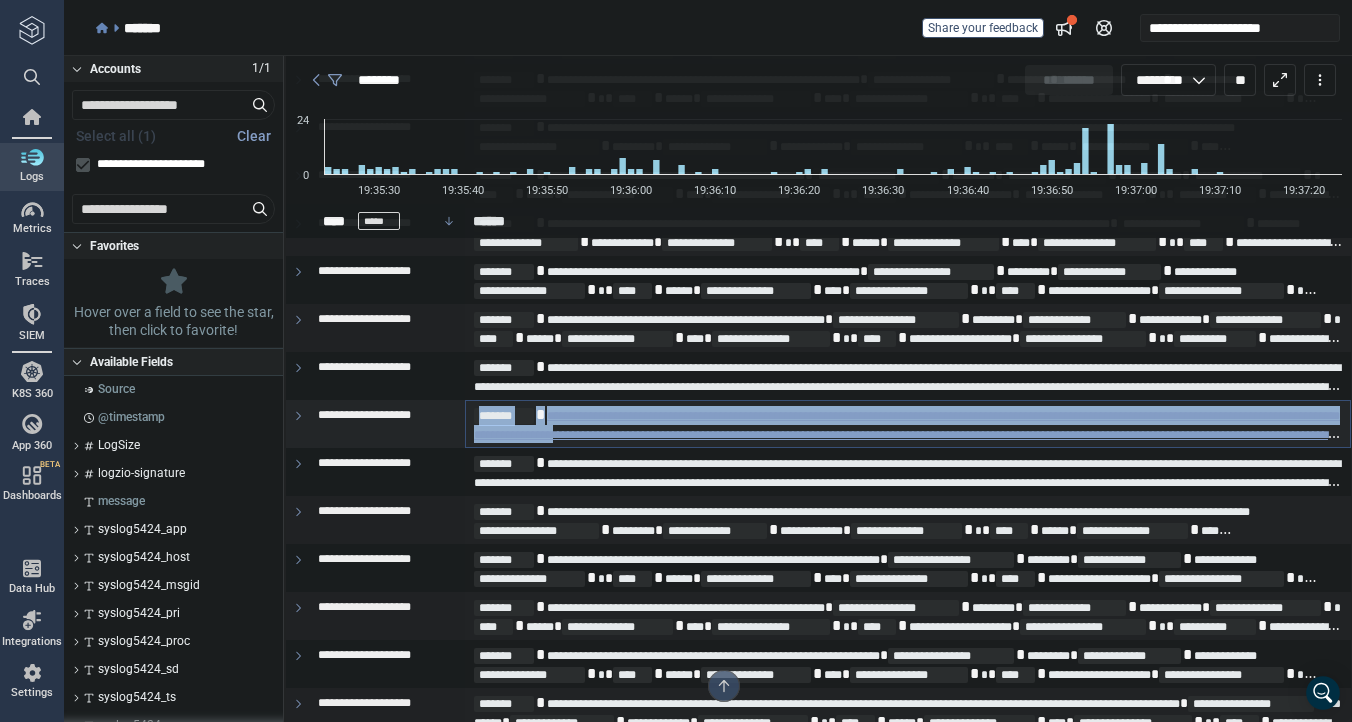 drag, startPoint x: 464, startPoint y: 413, endPoint x: 934, endPoint y: 438, distance: 470.66443 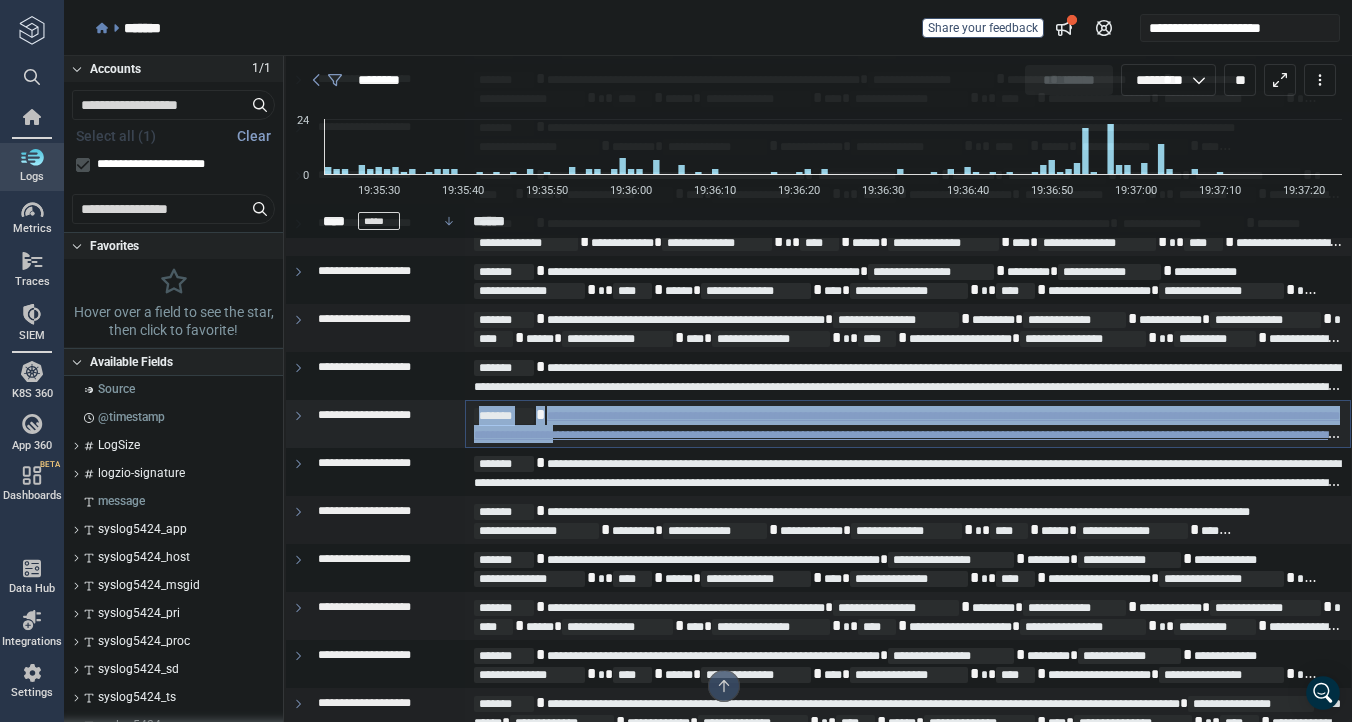 copy on "**********" 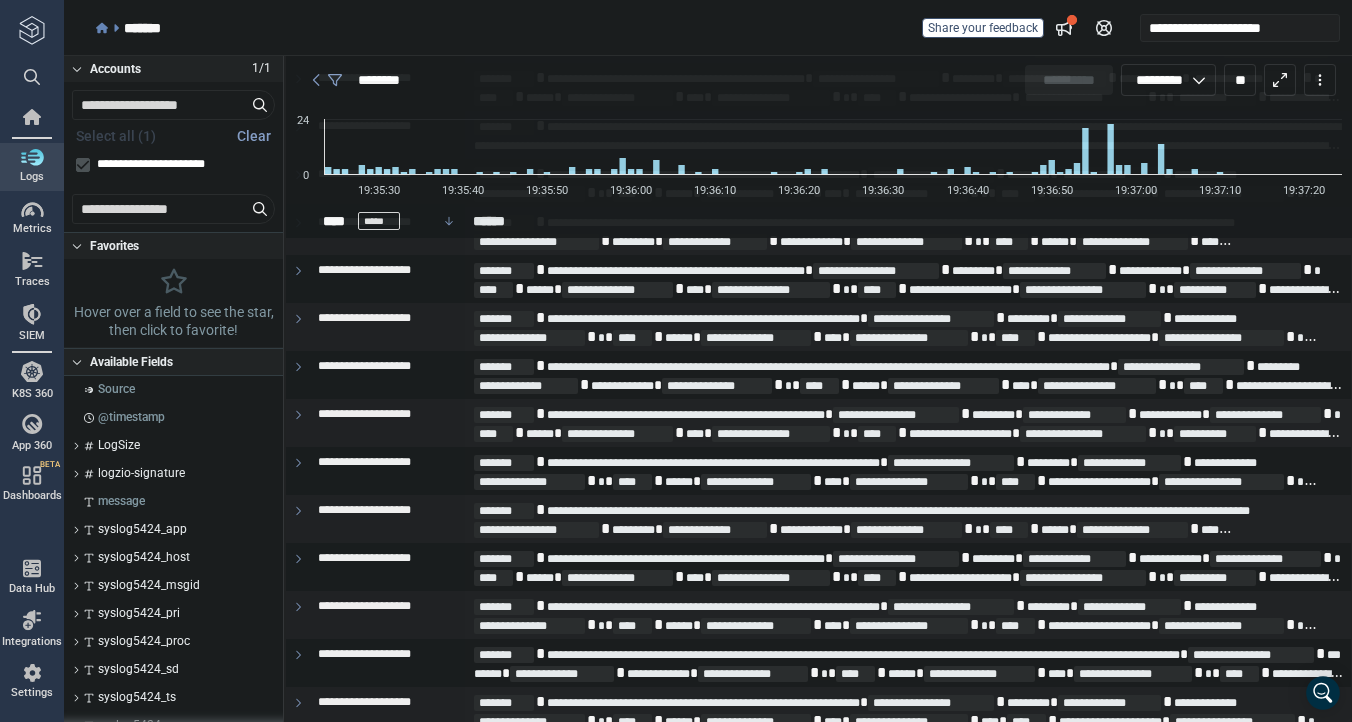 scroll, scrollTop: 0, scrollLeft: 0, axis: both 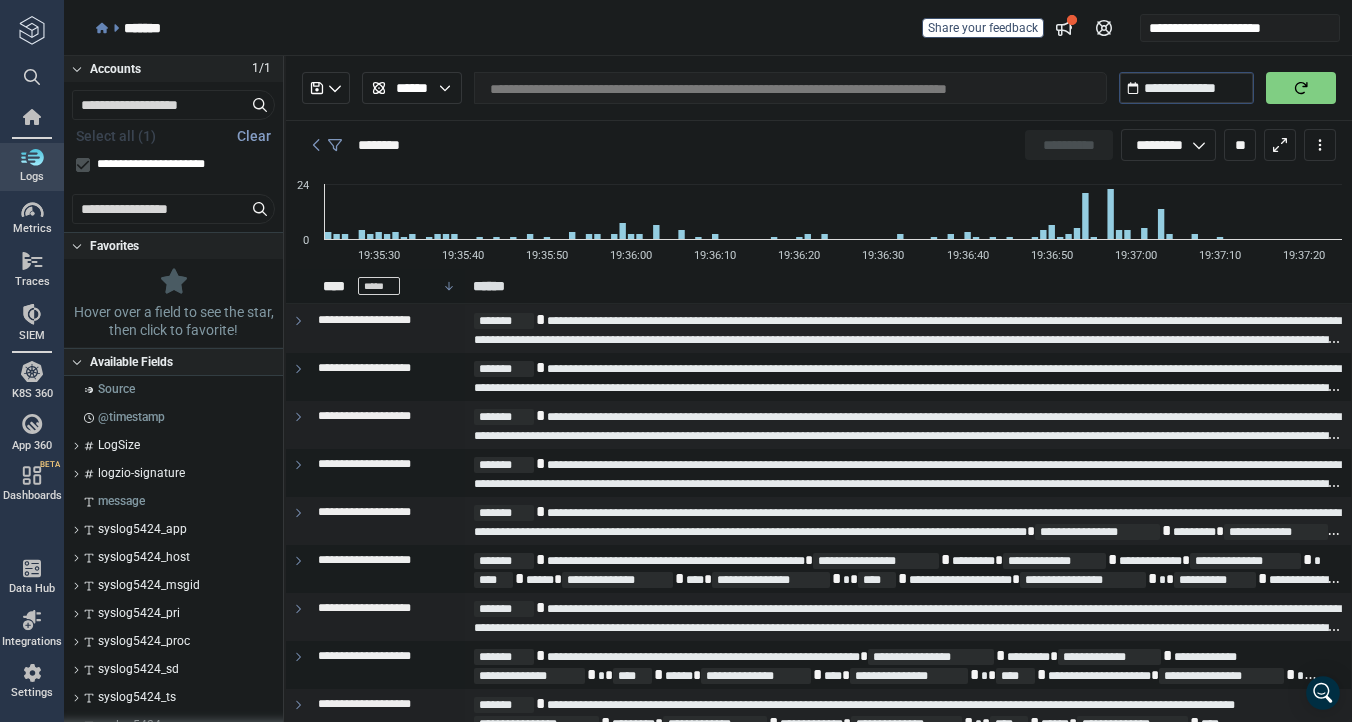 click at bounding box center [1301, 88] 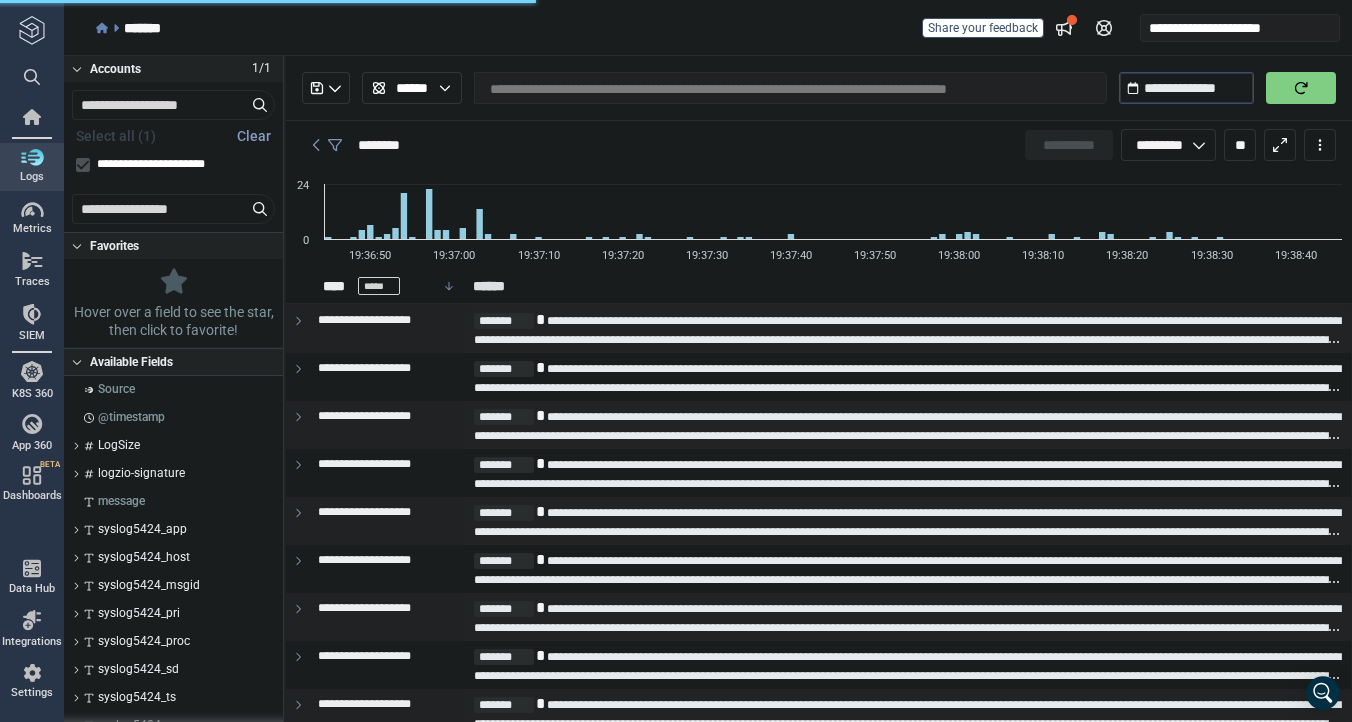 type on "*" 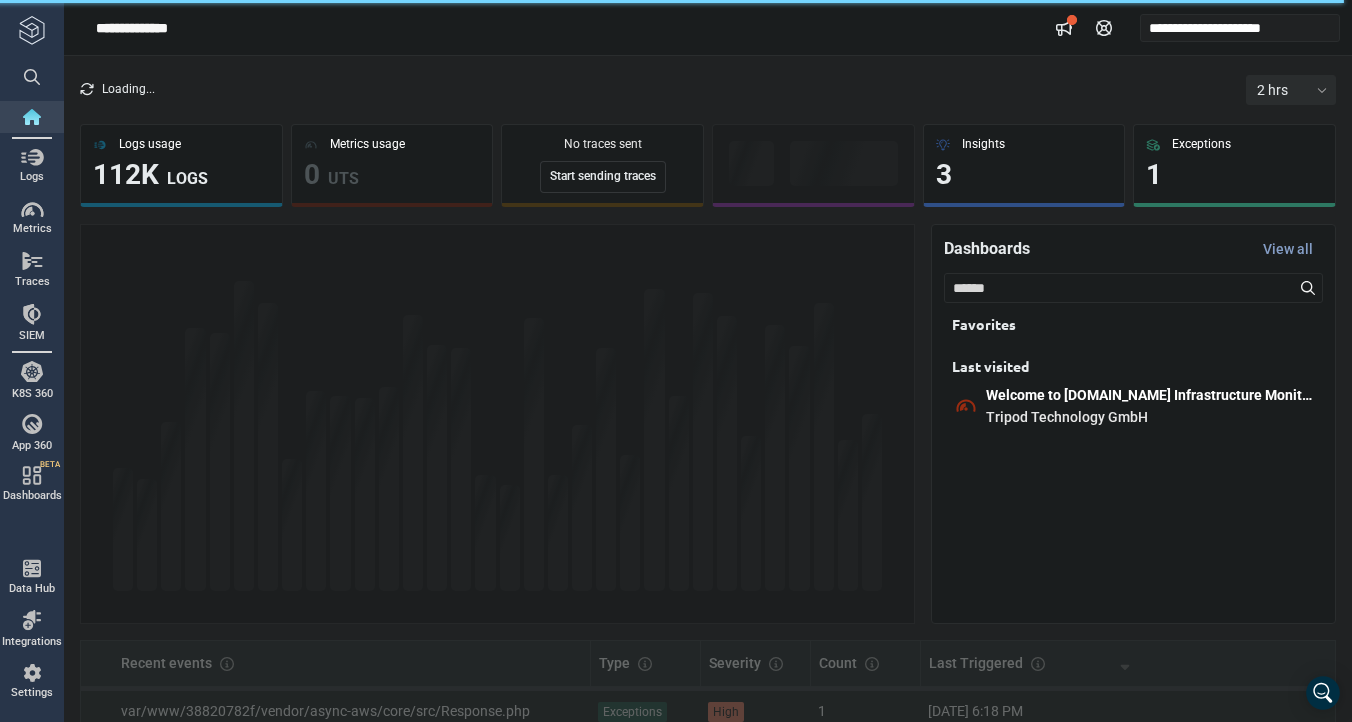scroll, scrollTop: 0, scrollLeft: 0, axis: both 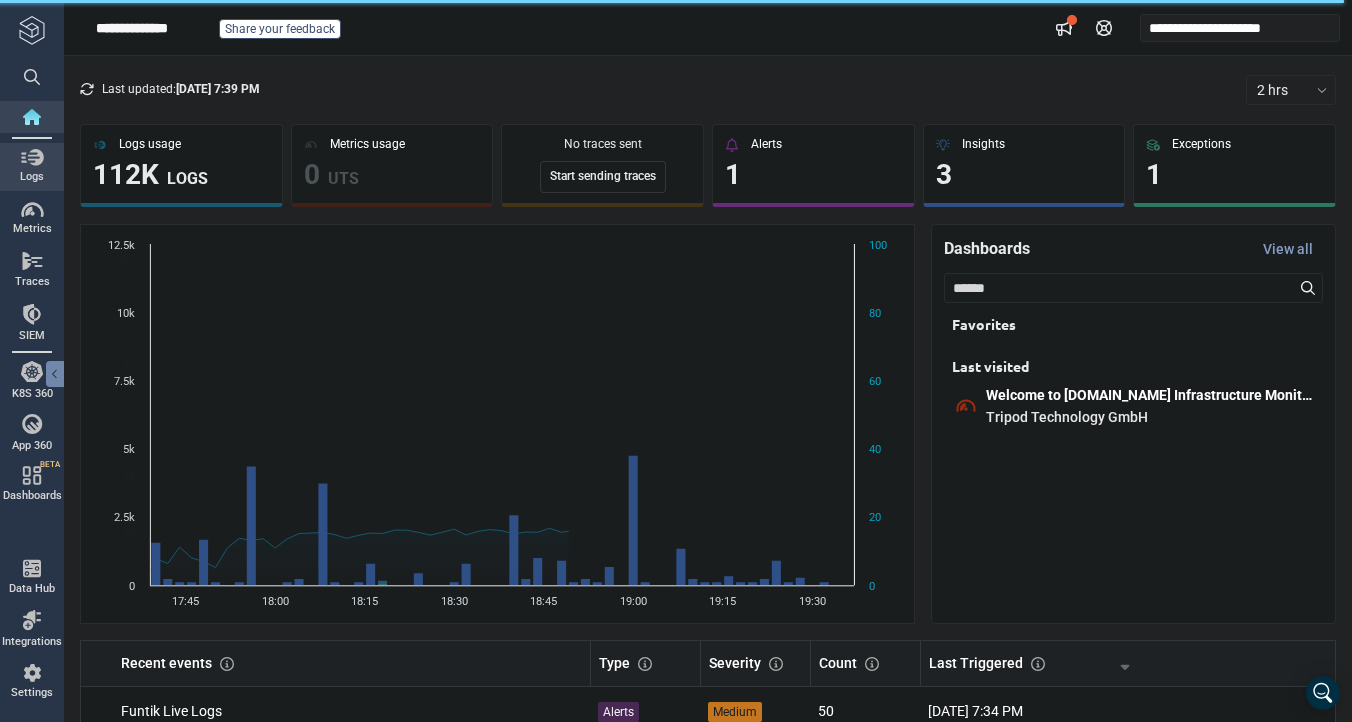 click on "Logs" at bounding box center [32, 177] 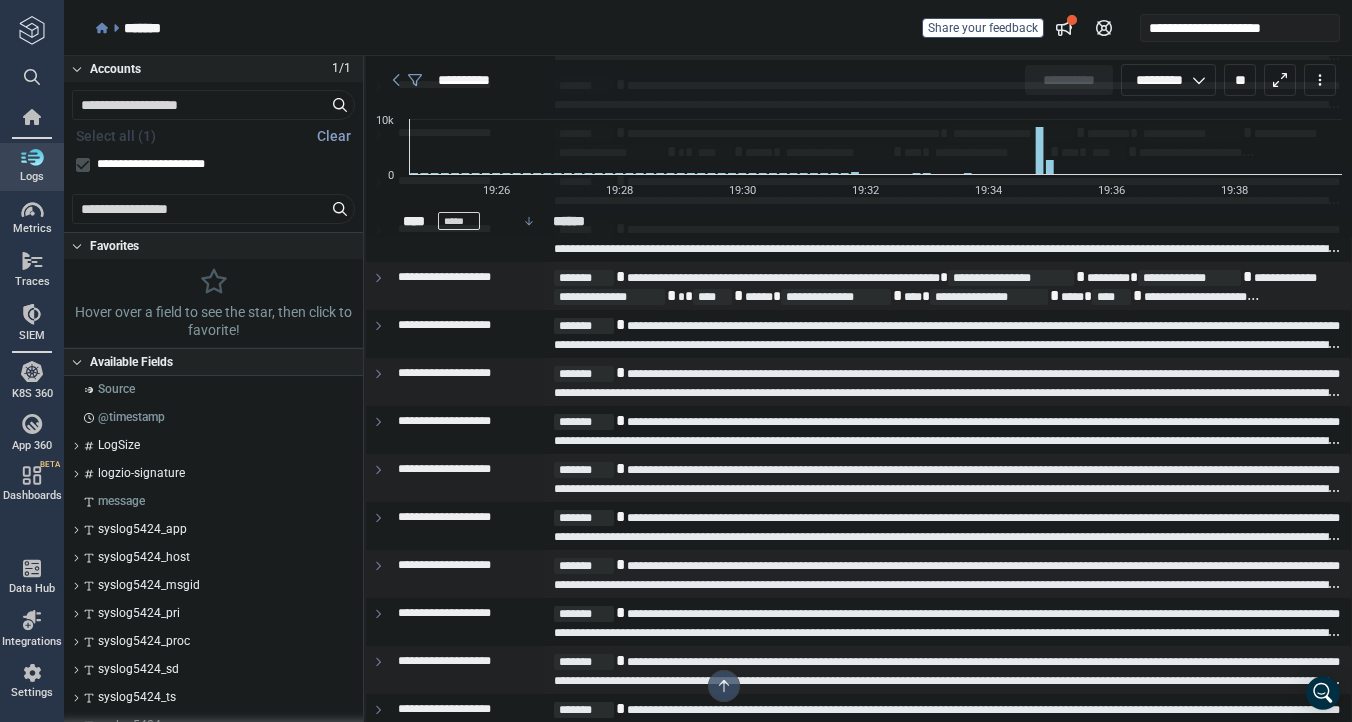 scroll, scrollTop: 1005, scrollLeft: 0, axis: vertical 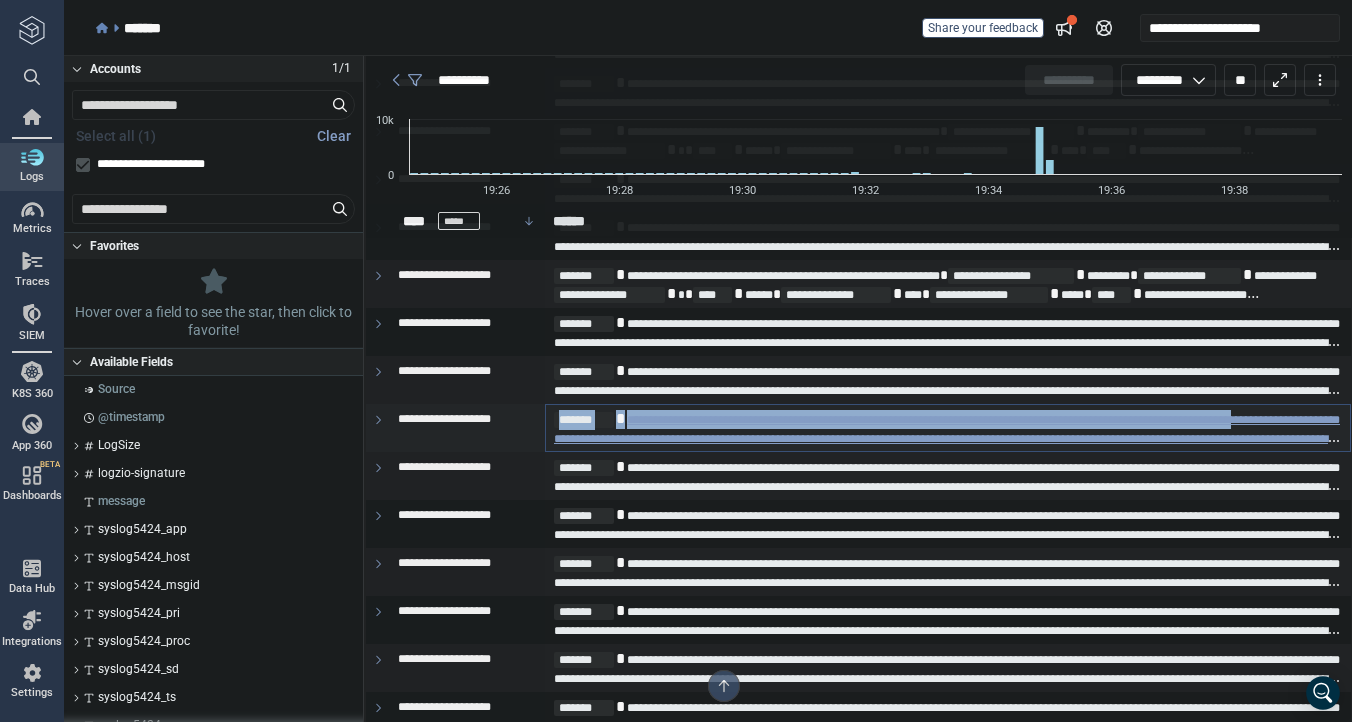 drag, startPoint x: 546, startPoint y: 419, endPoint x: 705, endPoint y: 442, distance: 160.6549 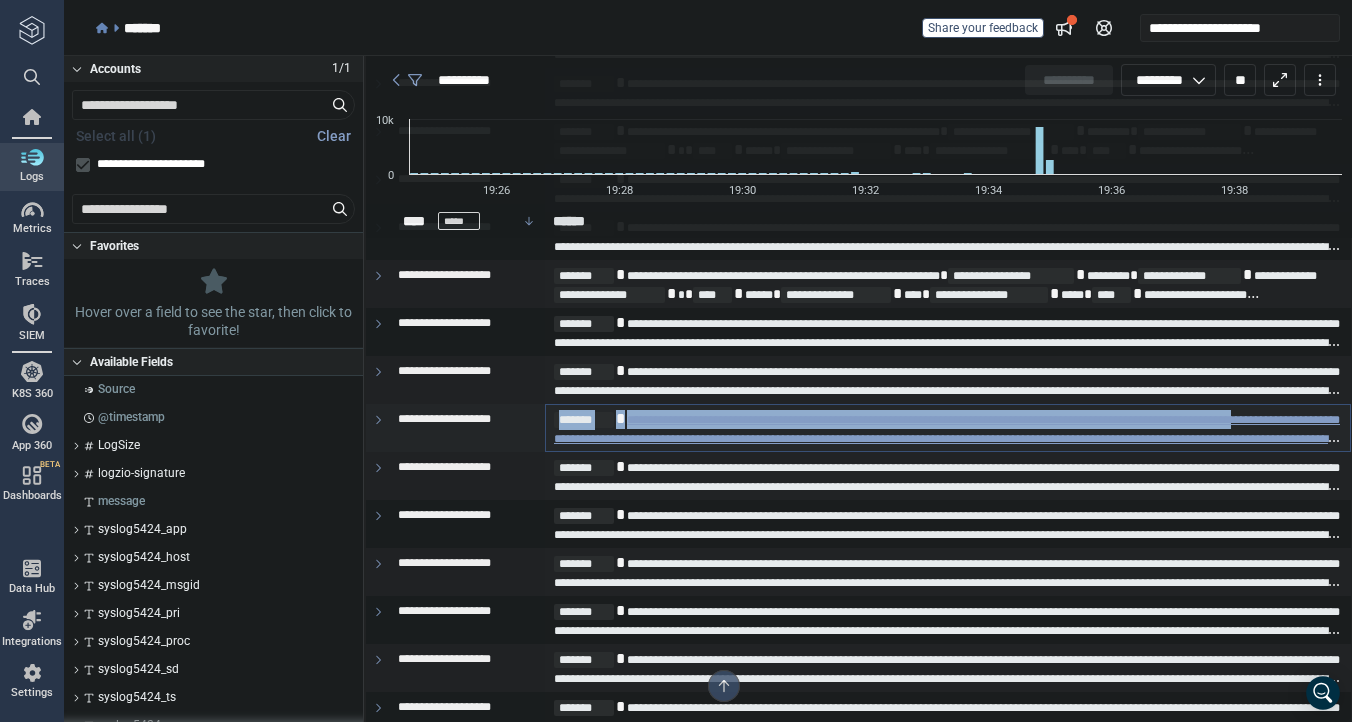 click on "**********" at bounding box center (948, 428) 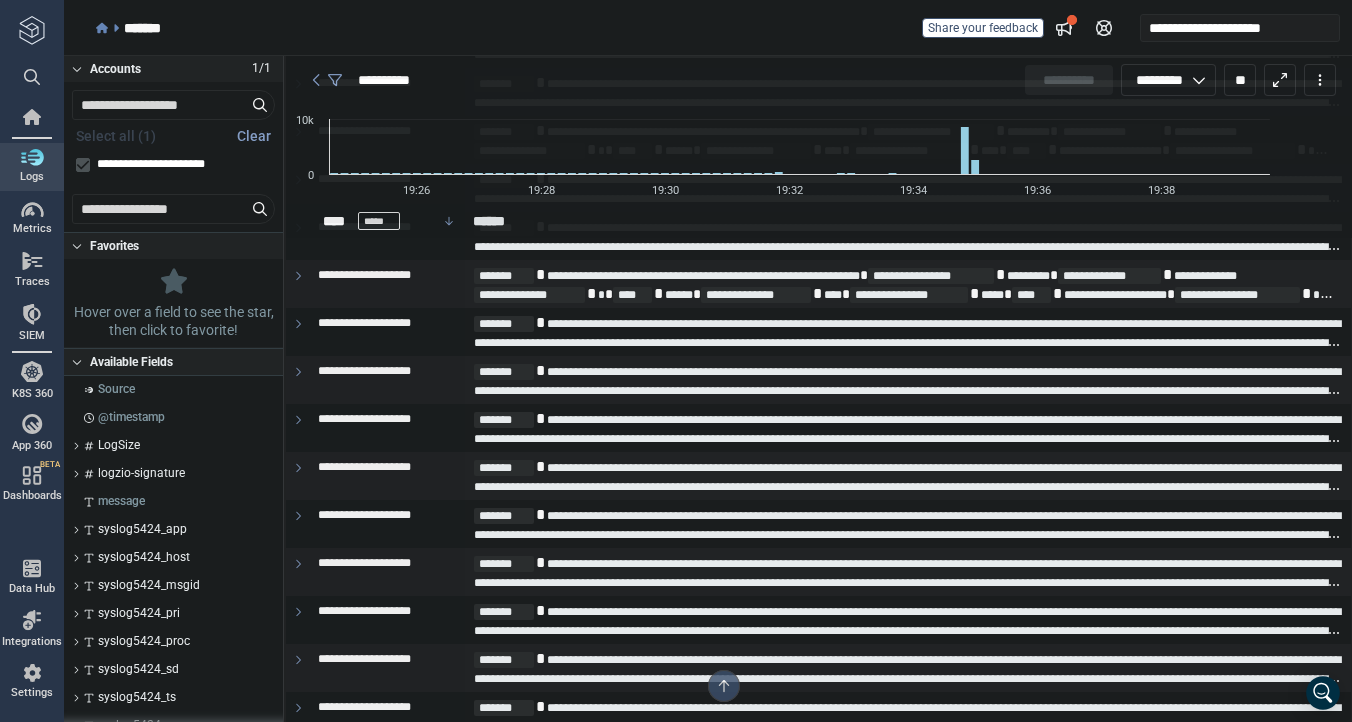 drag, startPoint x: 364, startPoint y: 75, endPoint x: 88, endPoint y: 68, distance: 276.08875 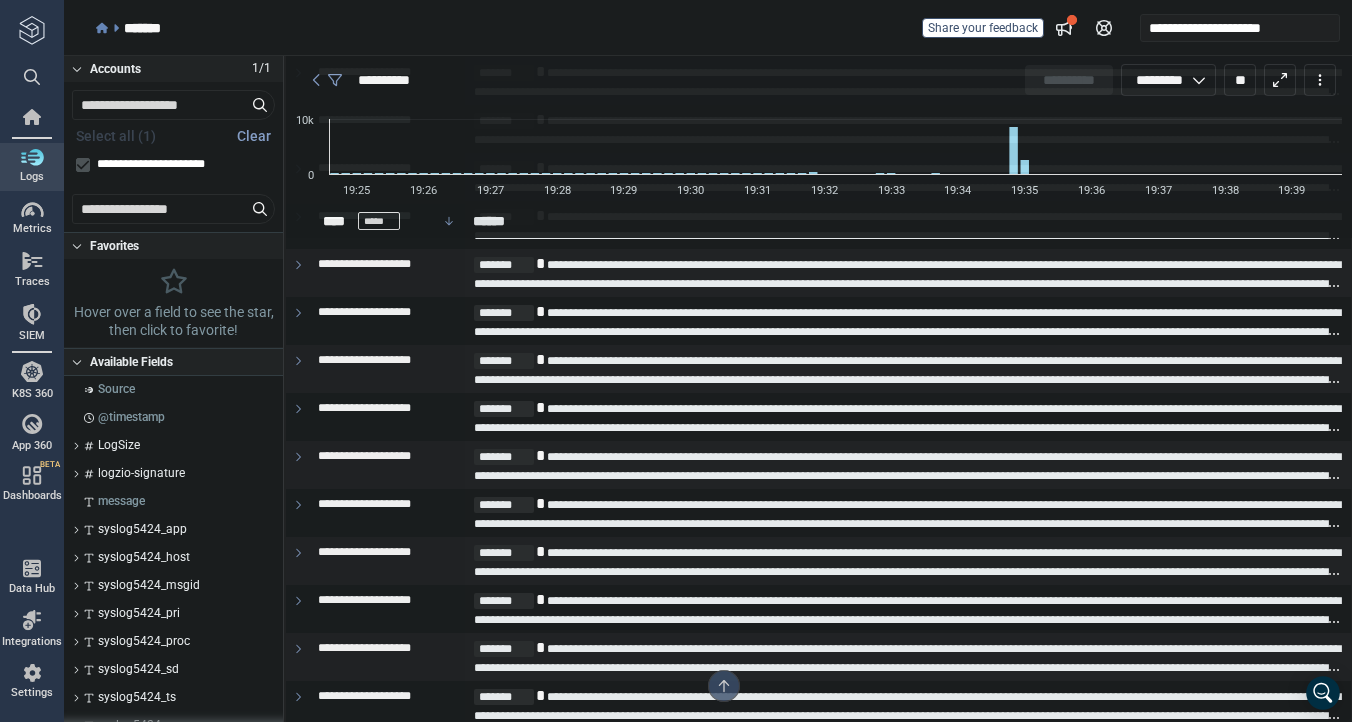 scroll, scrollTop: 1961, scrollLeft: 0, axis: vertical 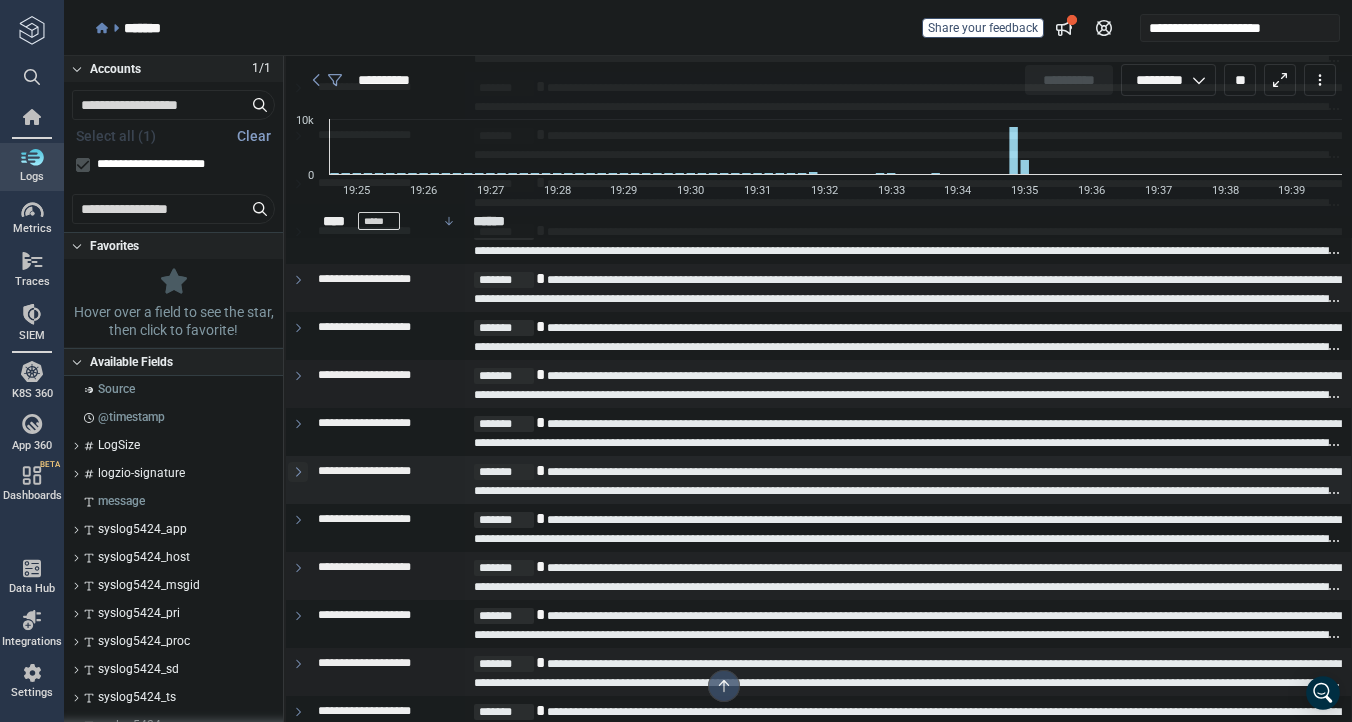 click 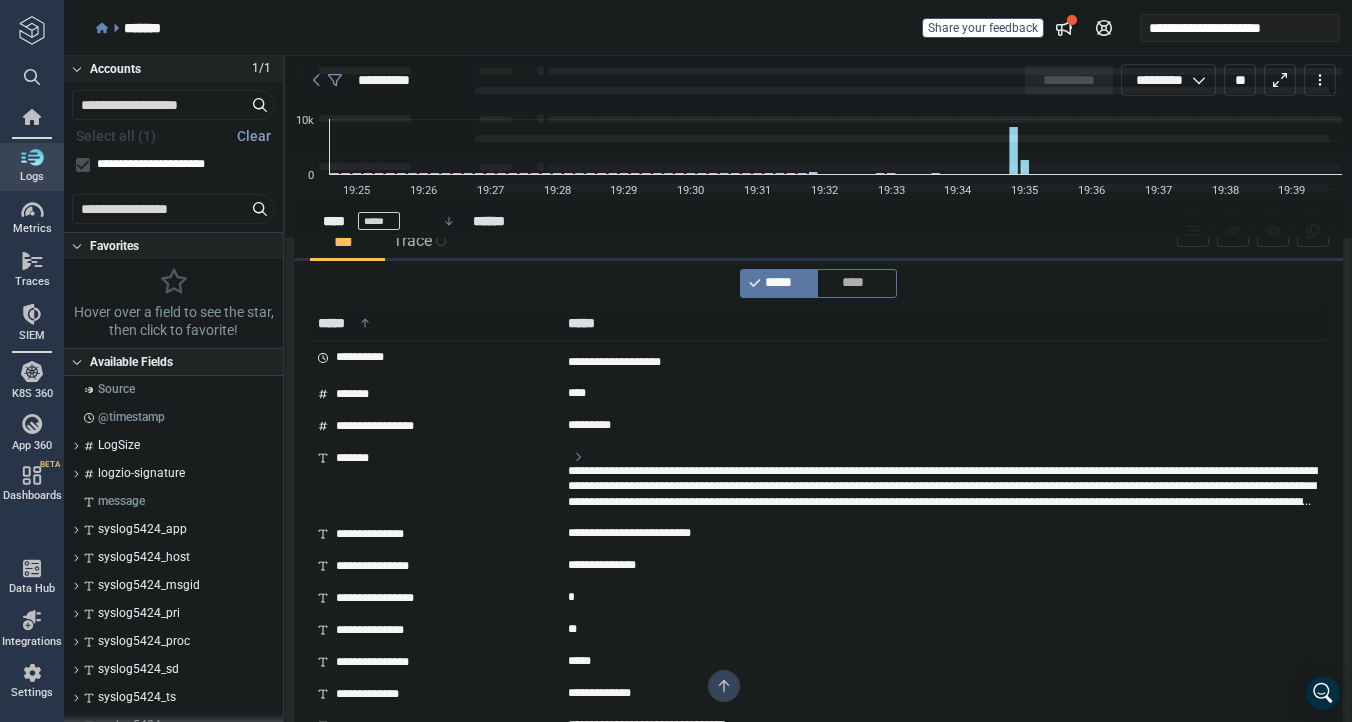 scroll, scrollTop: 2284, scrollLeft: 0, axis: vertical 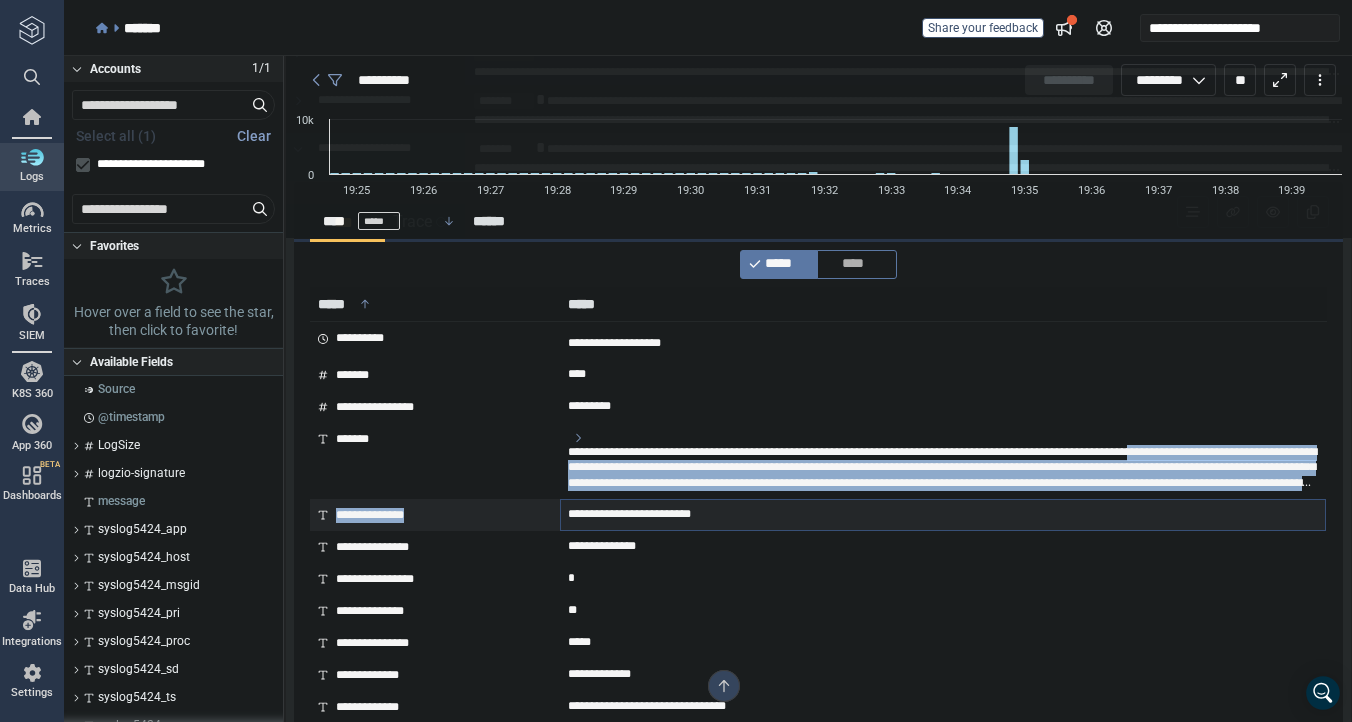 drag, startPoint x: 626, startPoint y: 469, endPoint x: 1132, endPoint y: 498, distance: 506.83035 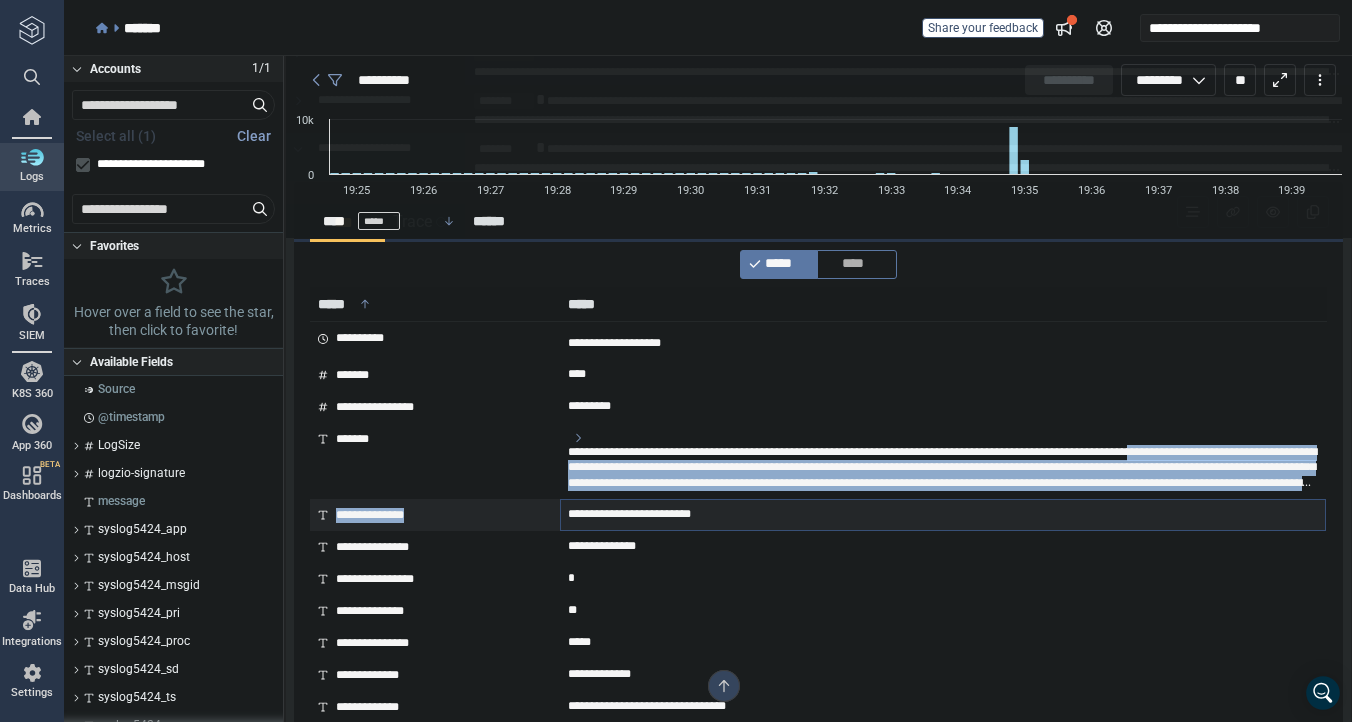 click on "**********" at bounding box center [818, 571] 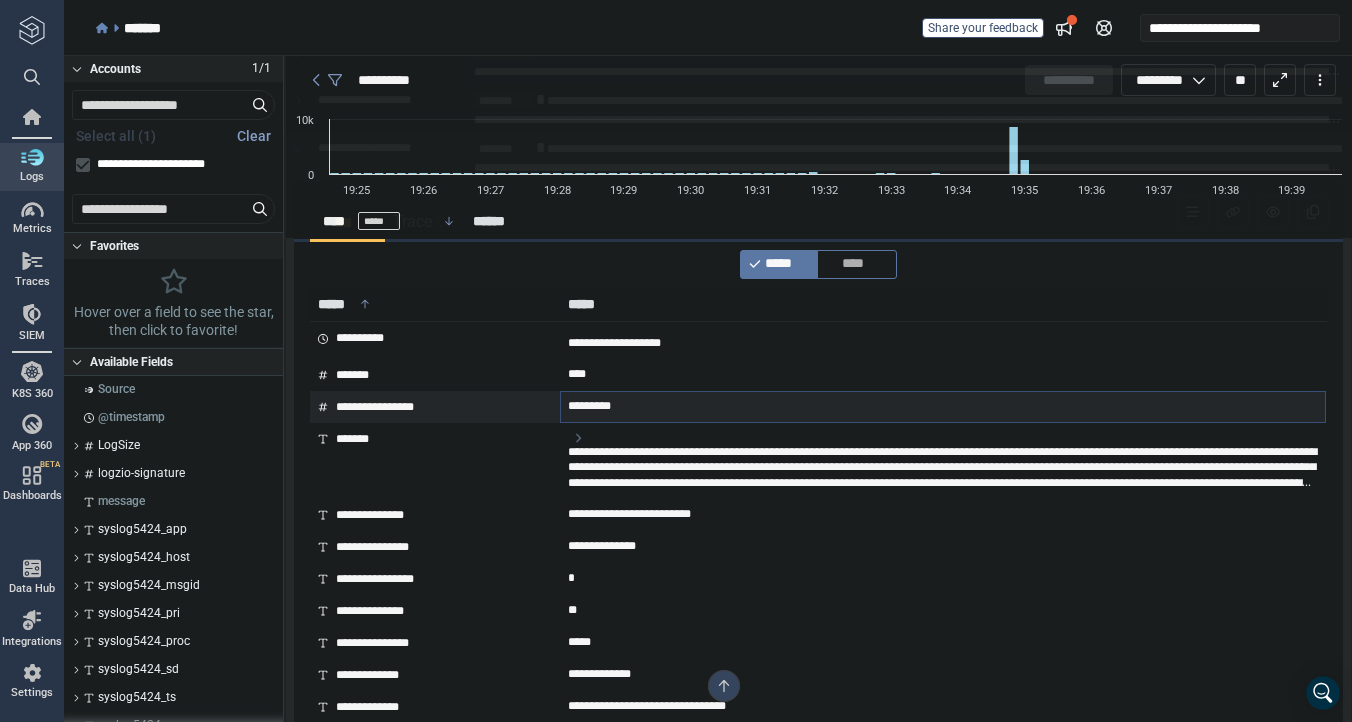 click on "*********" at bounding box center [943, 407] 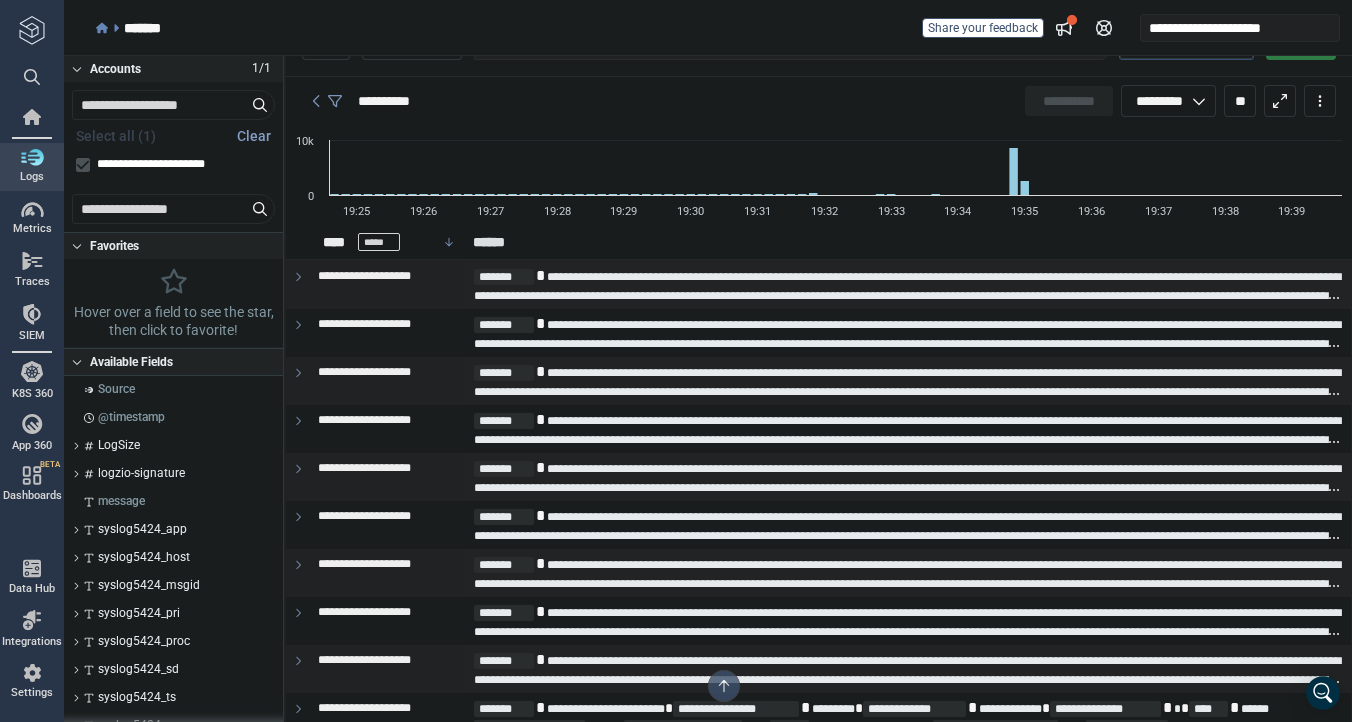 scroll, scrollTop: 0, scrollLeft: 0, axis: both 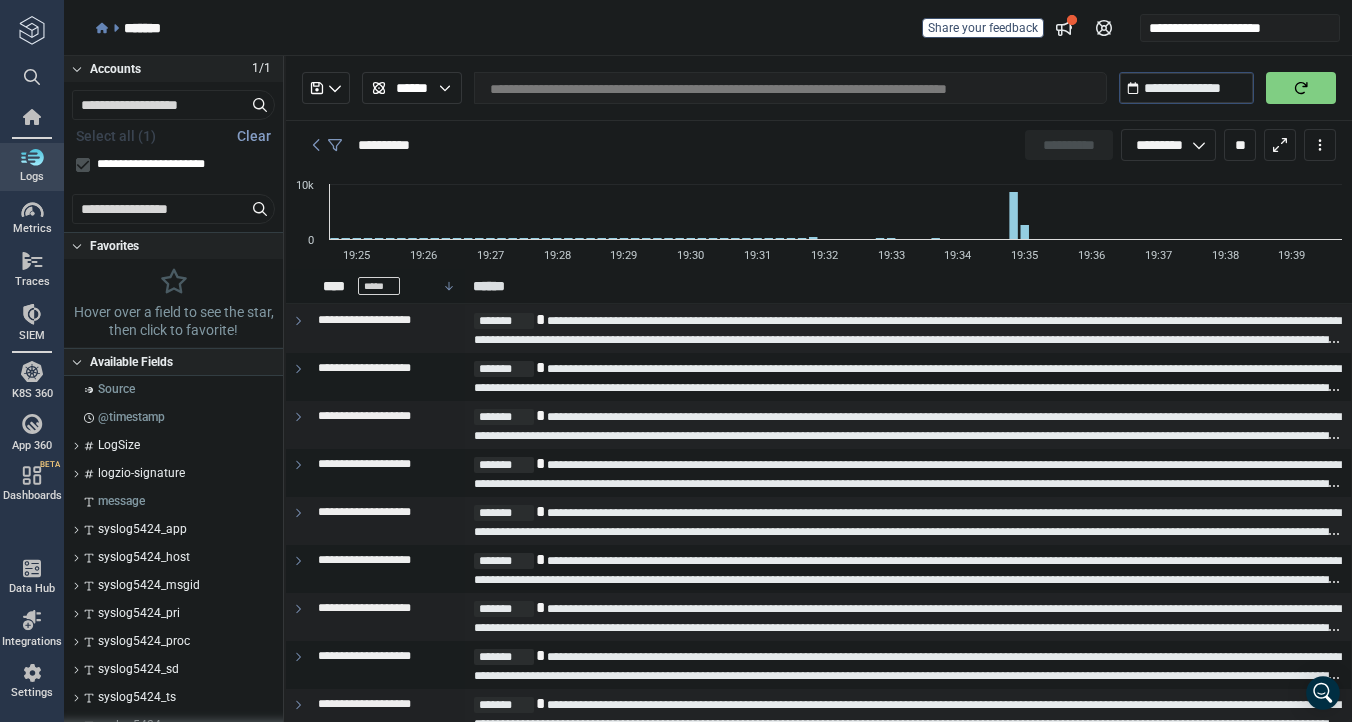 click at bounding box center (1301, 88) 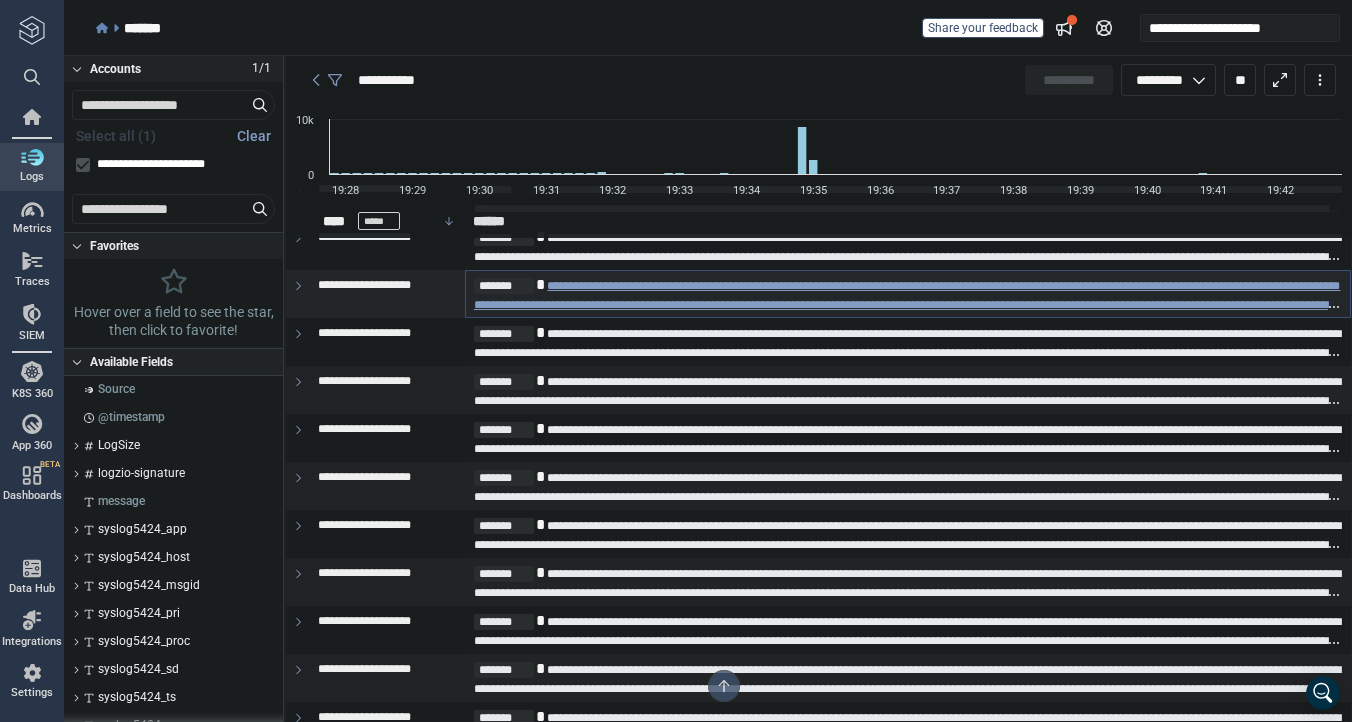scroll, scrollTop: 141, scrollLeft: 0, axis: vertical 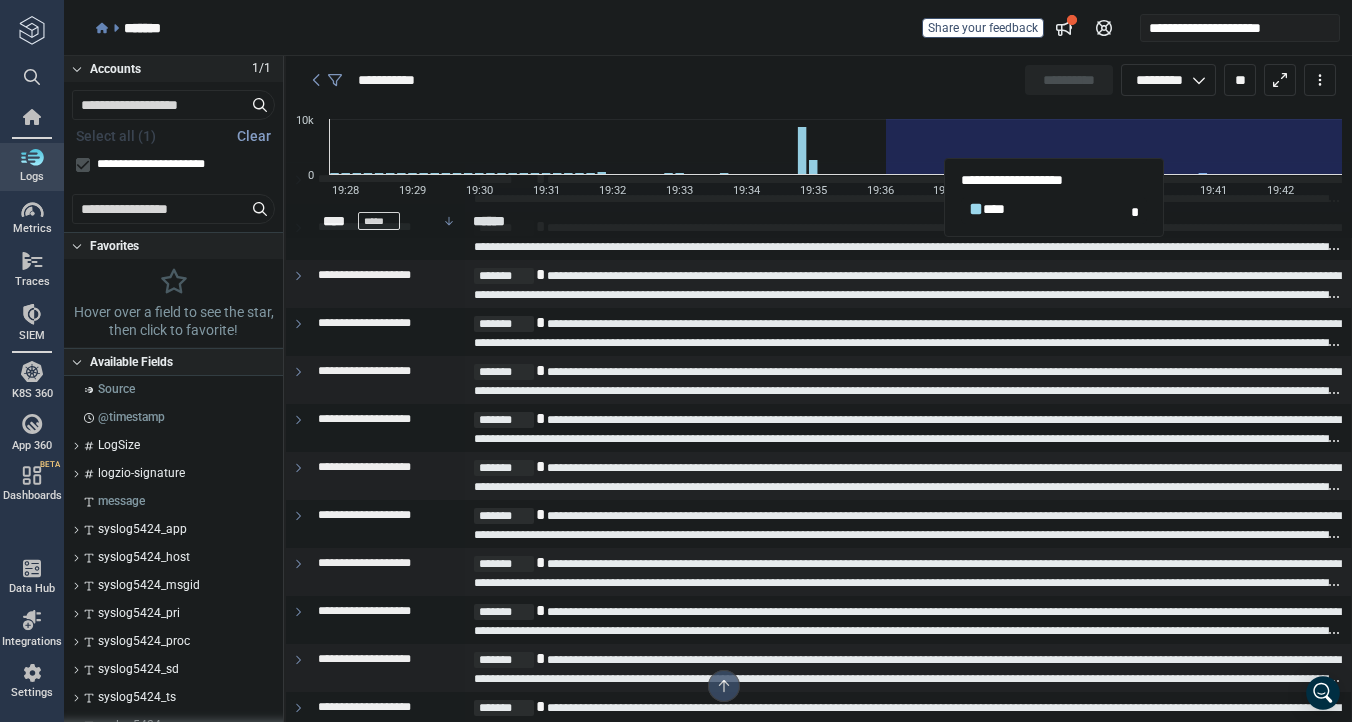 drag, startPoint x: 886, startPoint y: 162, endPoint x: 1351, endPoint y: 155, distance: 465.05267 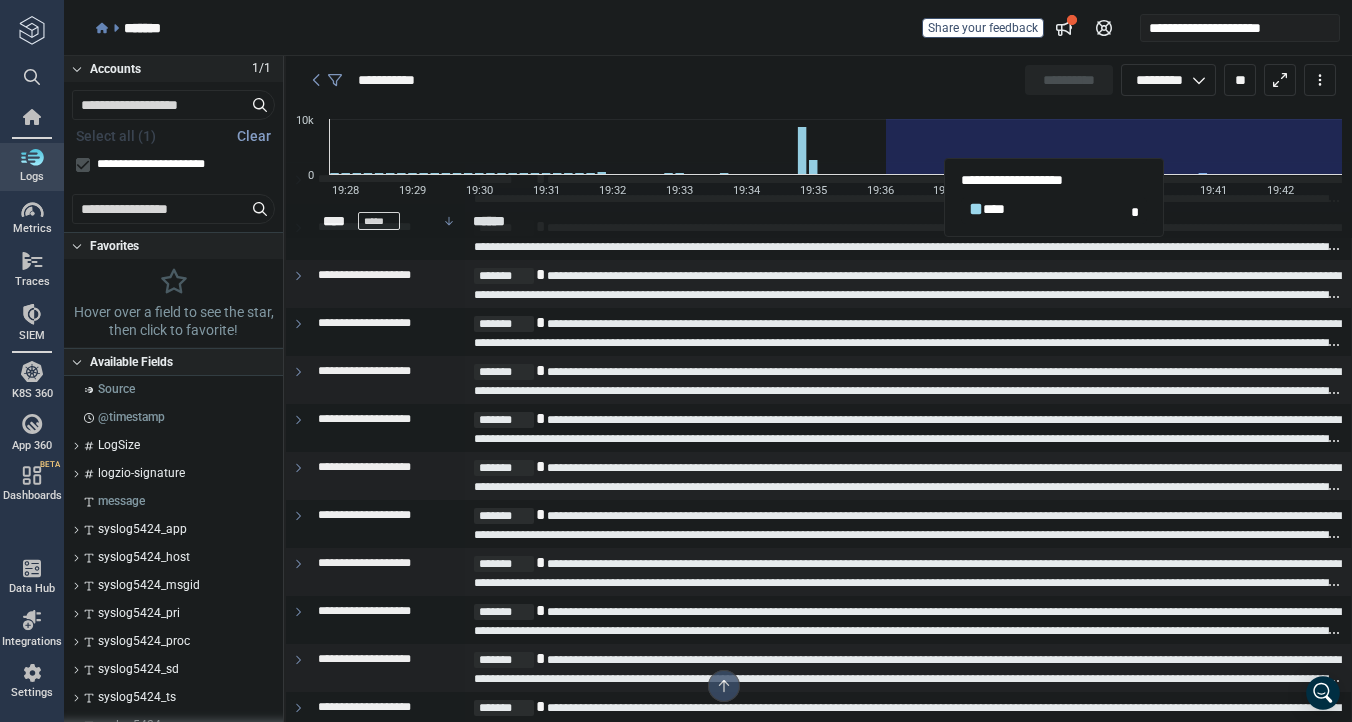 click 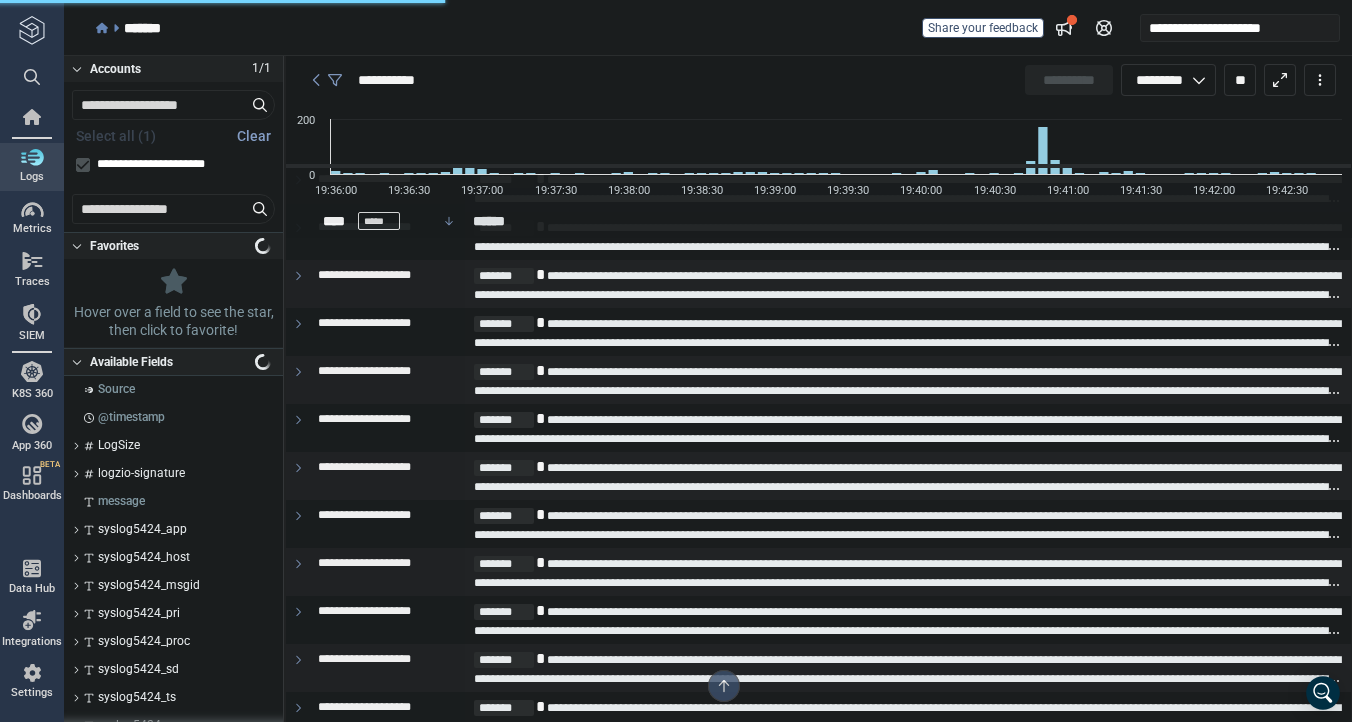 type on "*" 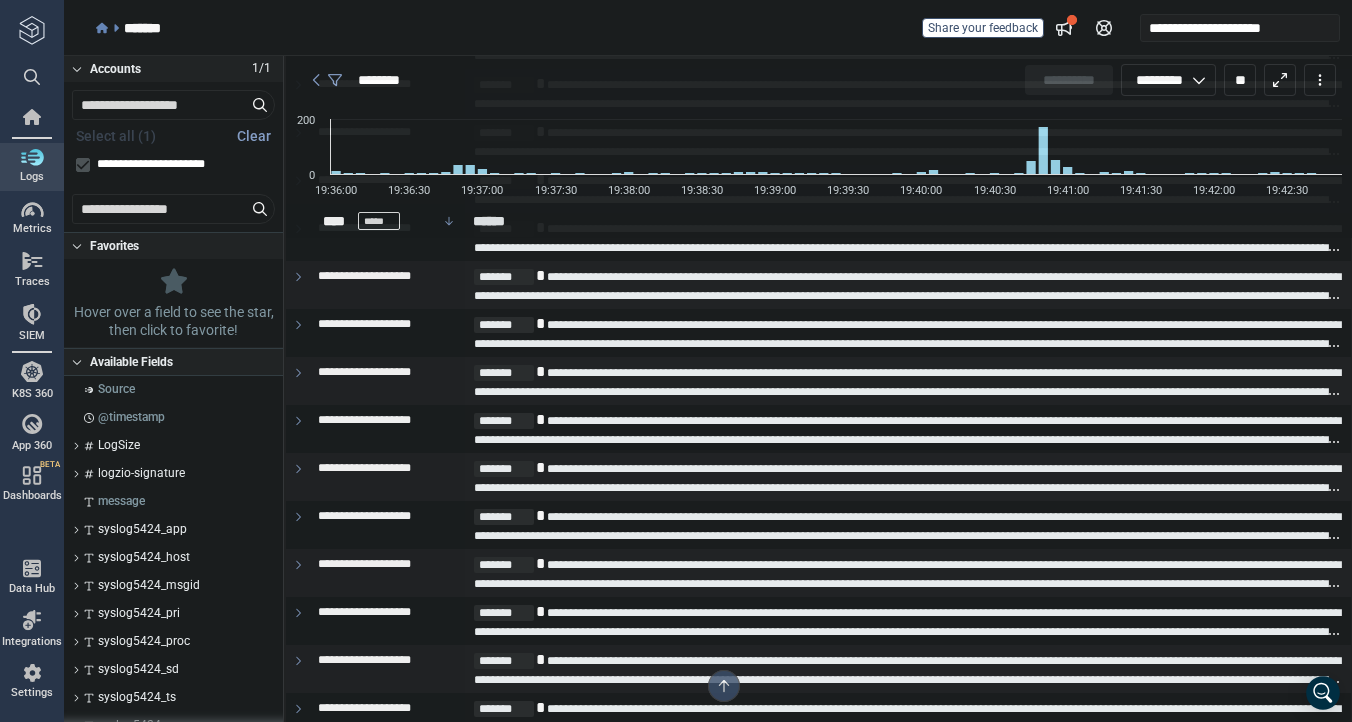 scroll, scrollTop: 0, scrollLeft: 0, axis: both 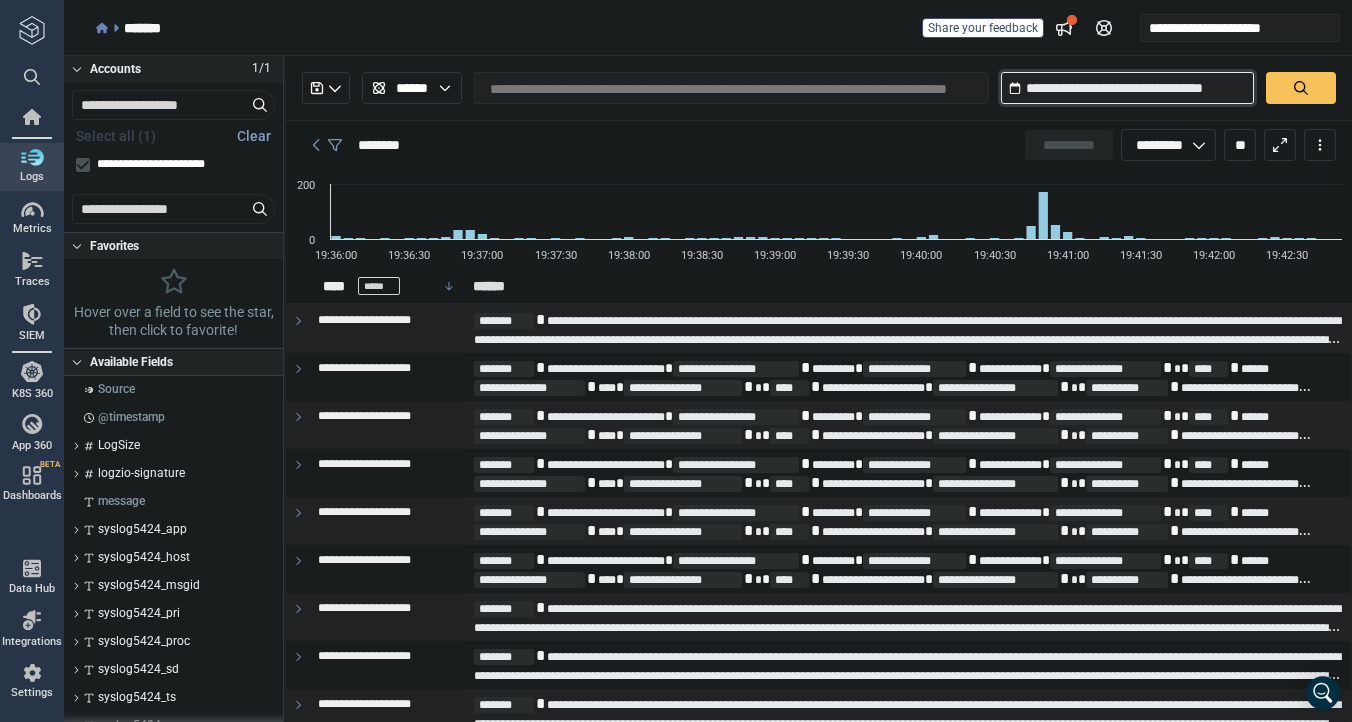 click on "**********" at bounding box center [1127, 88] 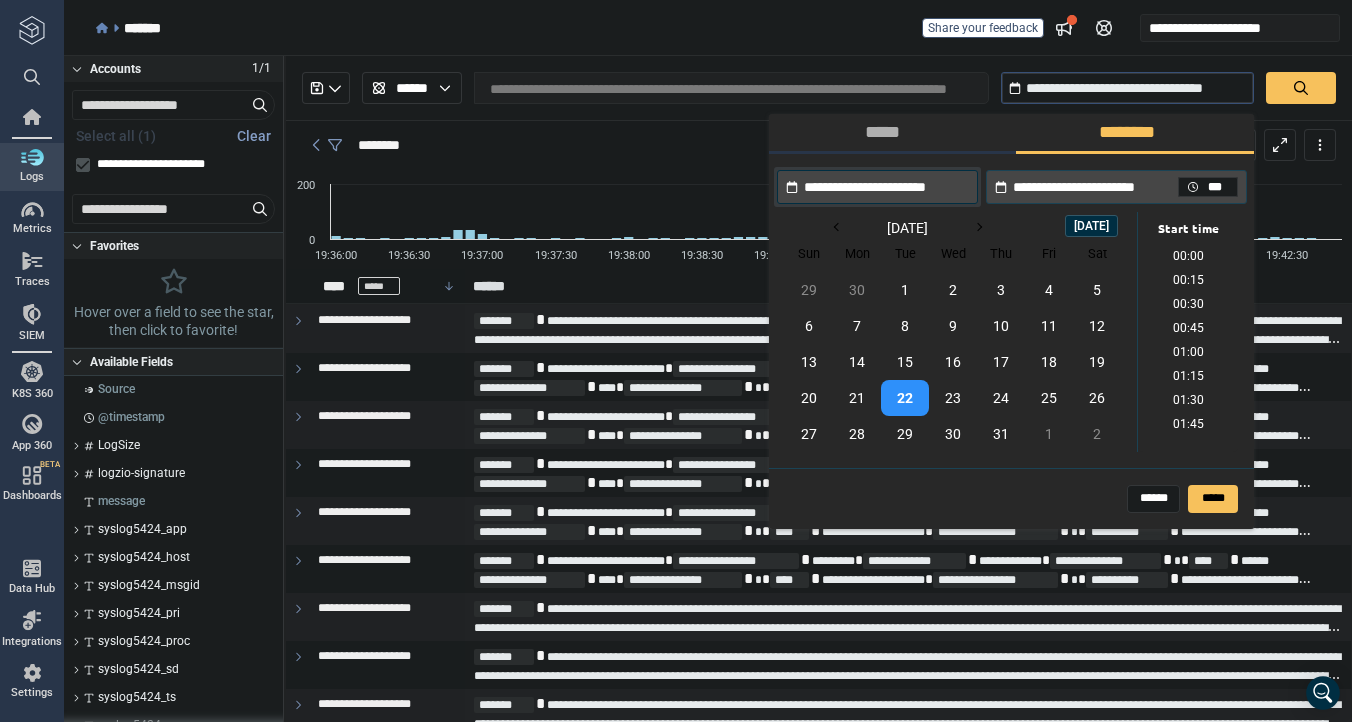 scroll, scrollTop: 1778, scrollLeft: 0, axis: vertical 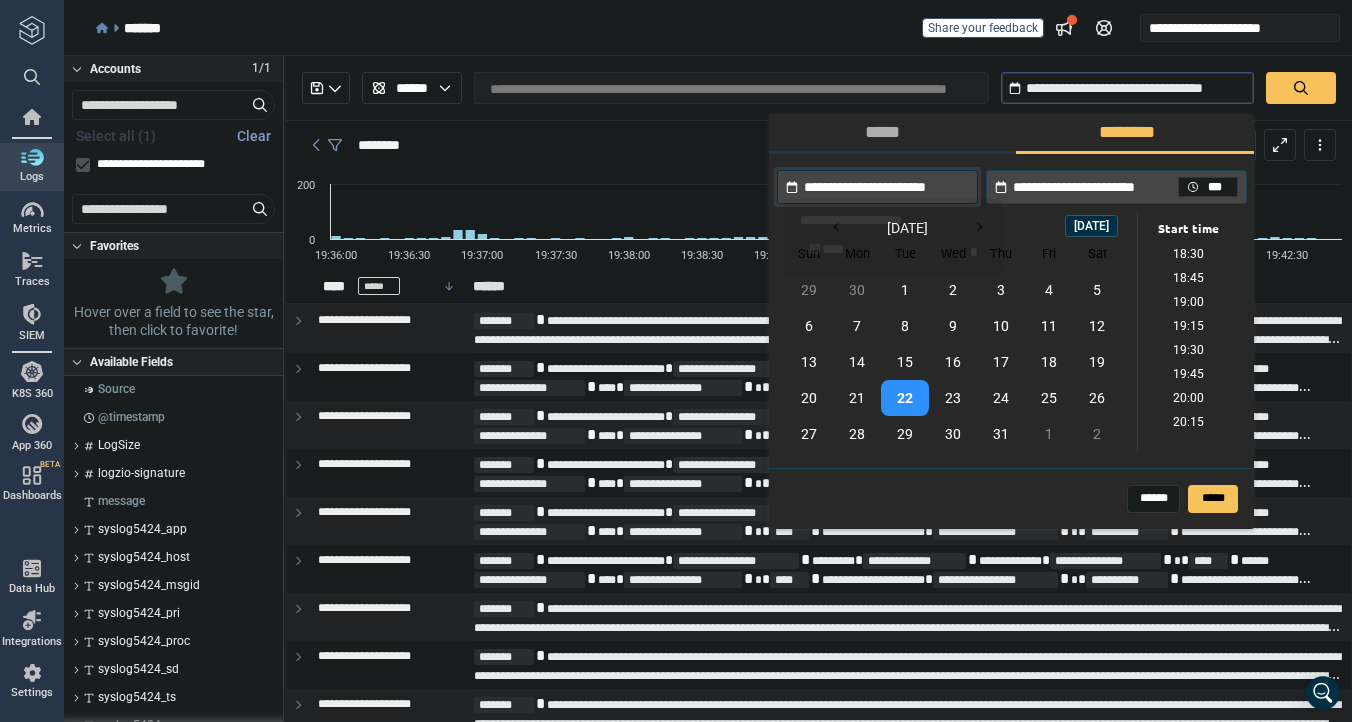 click on "*****" at bounding box center [888, 132] 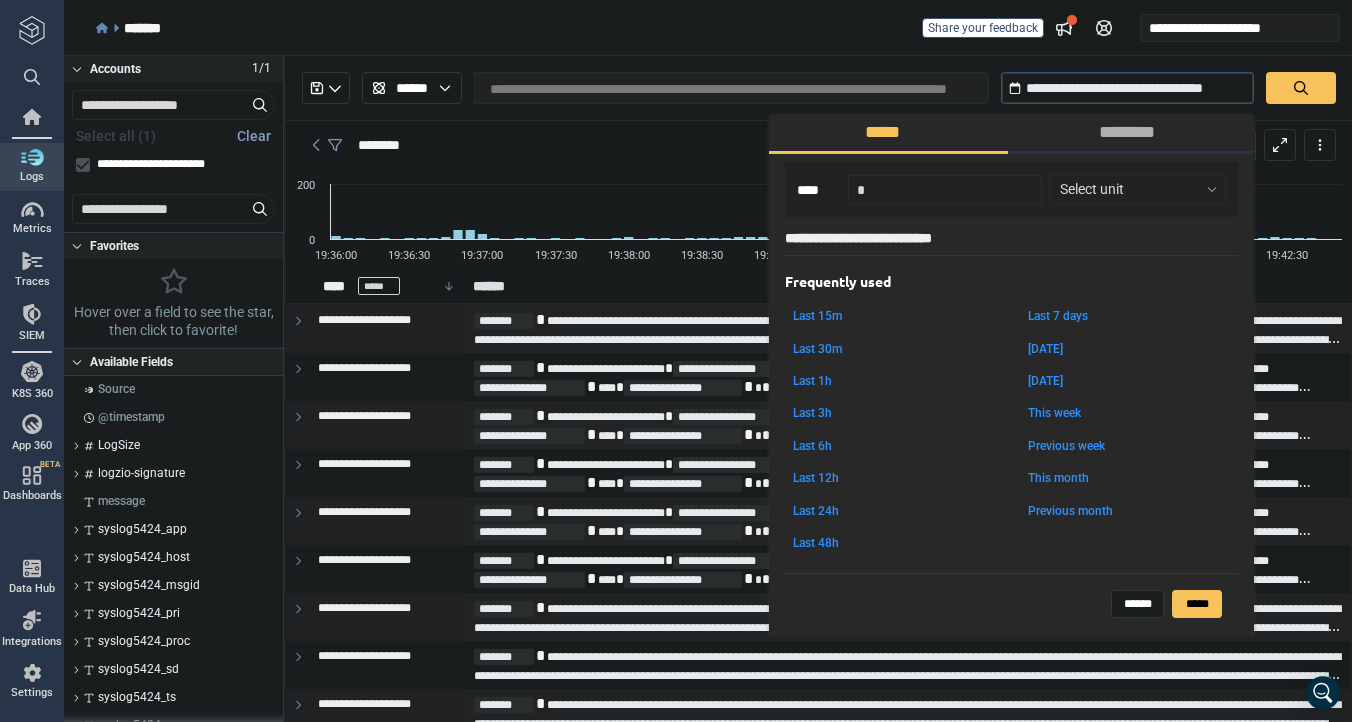 click on "Last 15m" at bounding box center [817, 316] 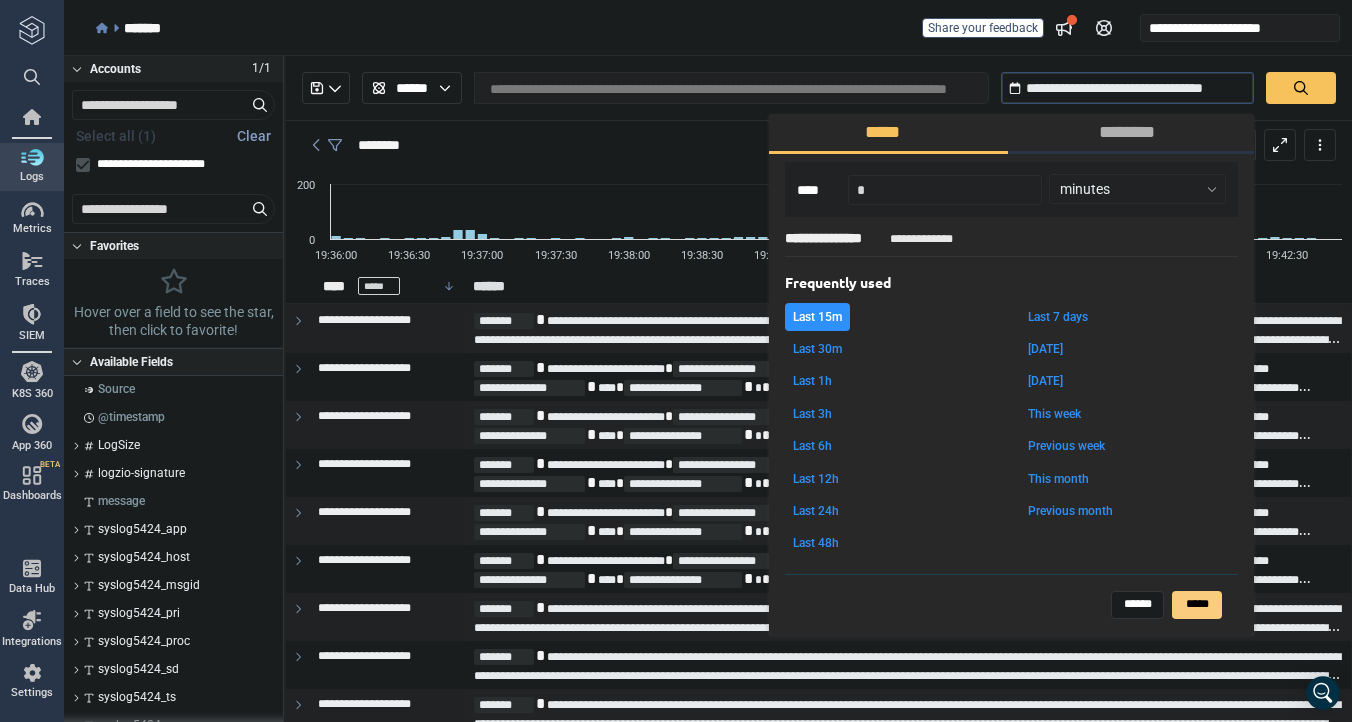 click on "*****" at bounding box center [1197, 605] 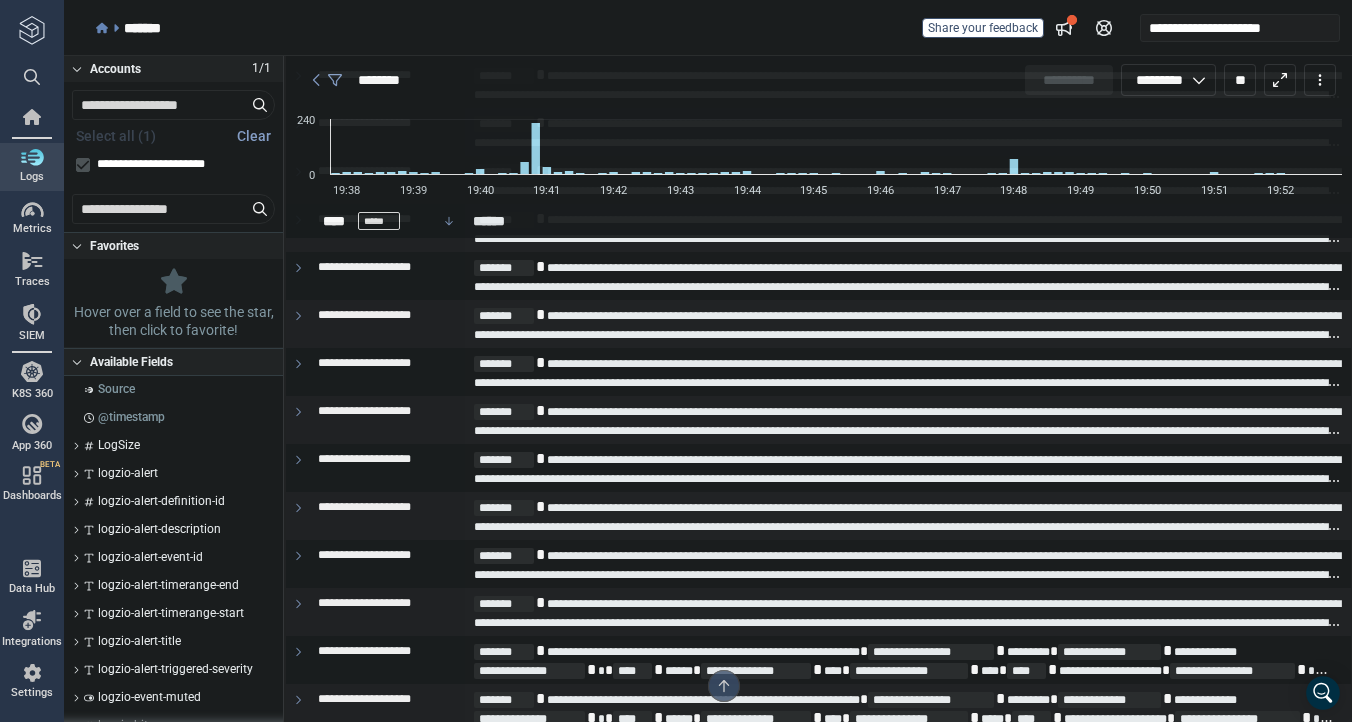scroll, scrollTop: 758, scrollLeft: 0, axis: vertical 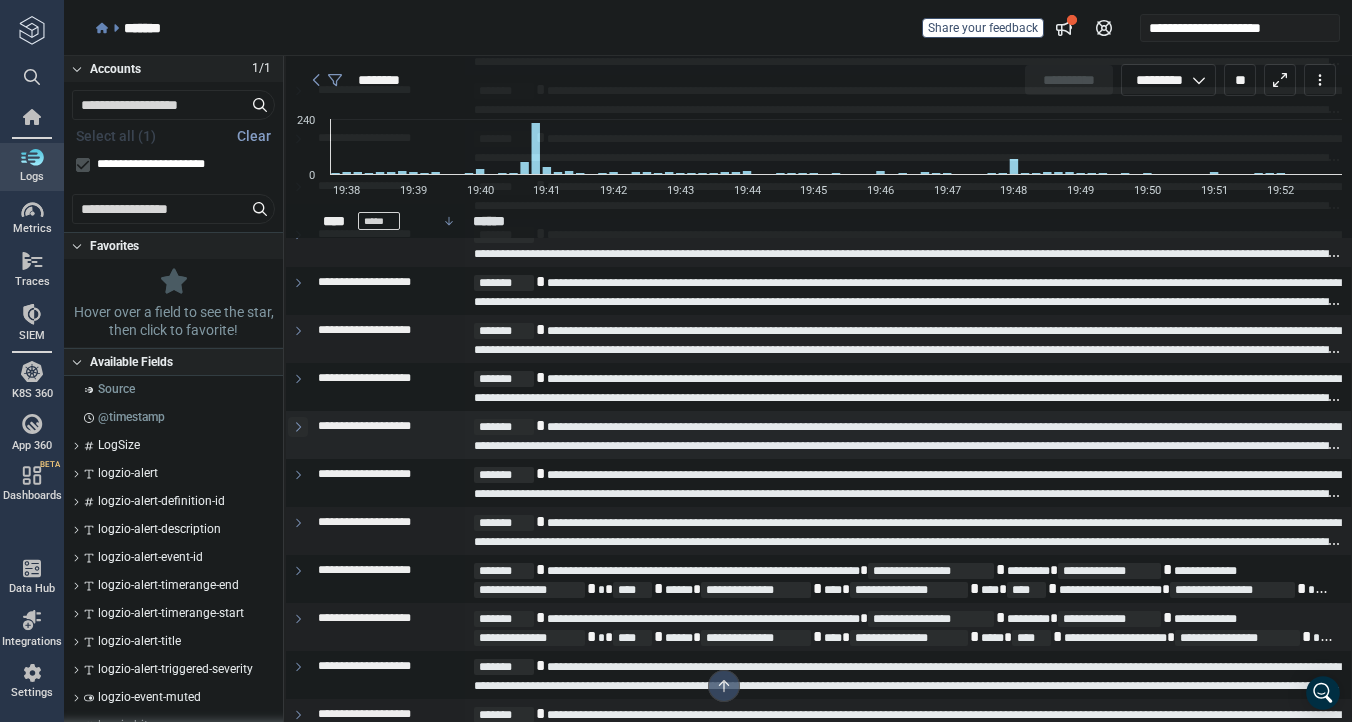 click 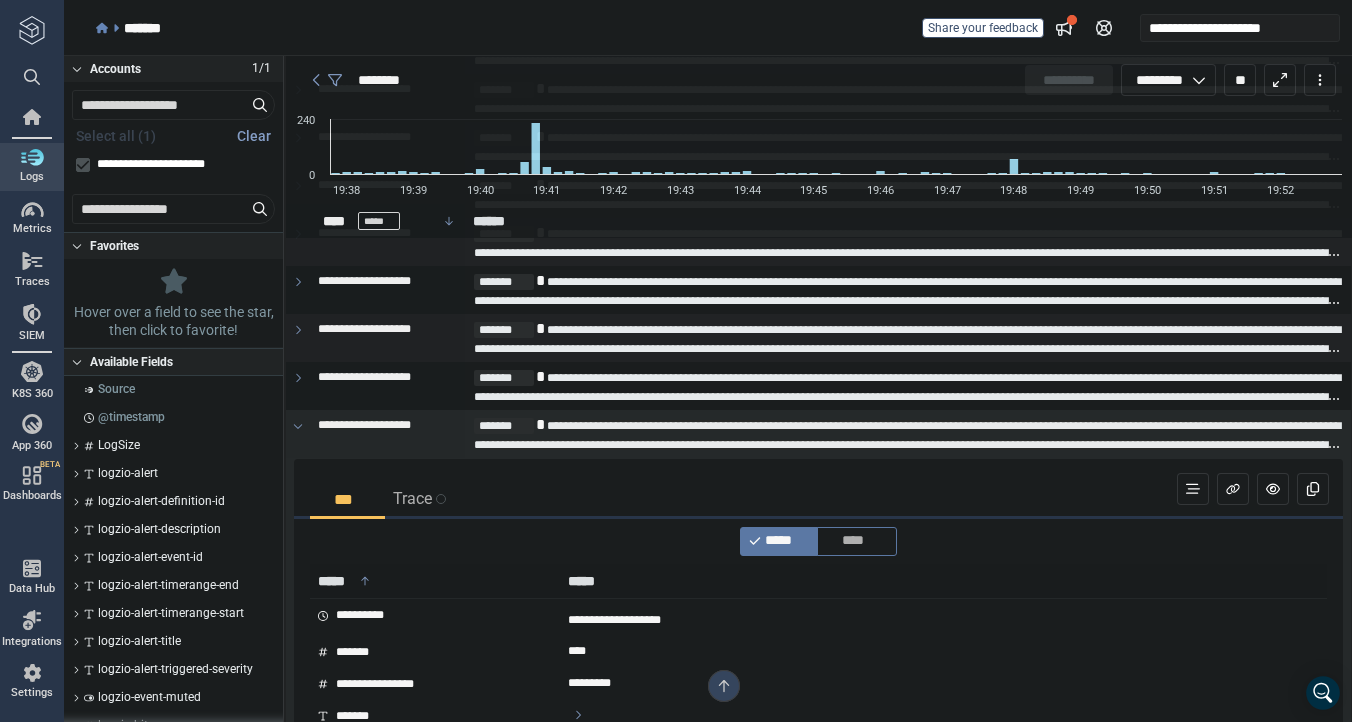 scroll, scrollTop: 0, scrollLeft: 0, axis: both 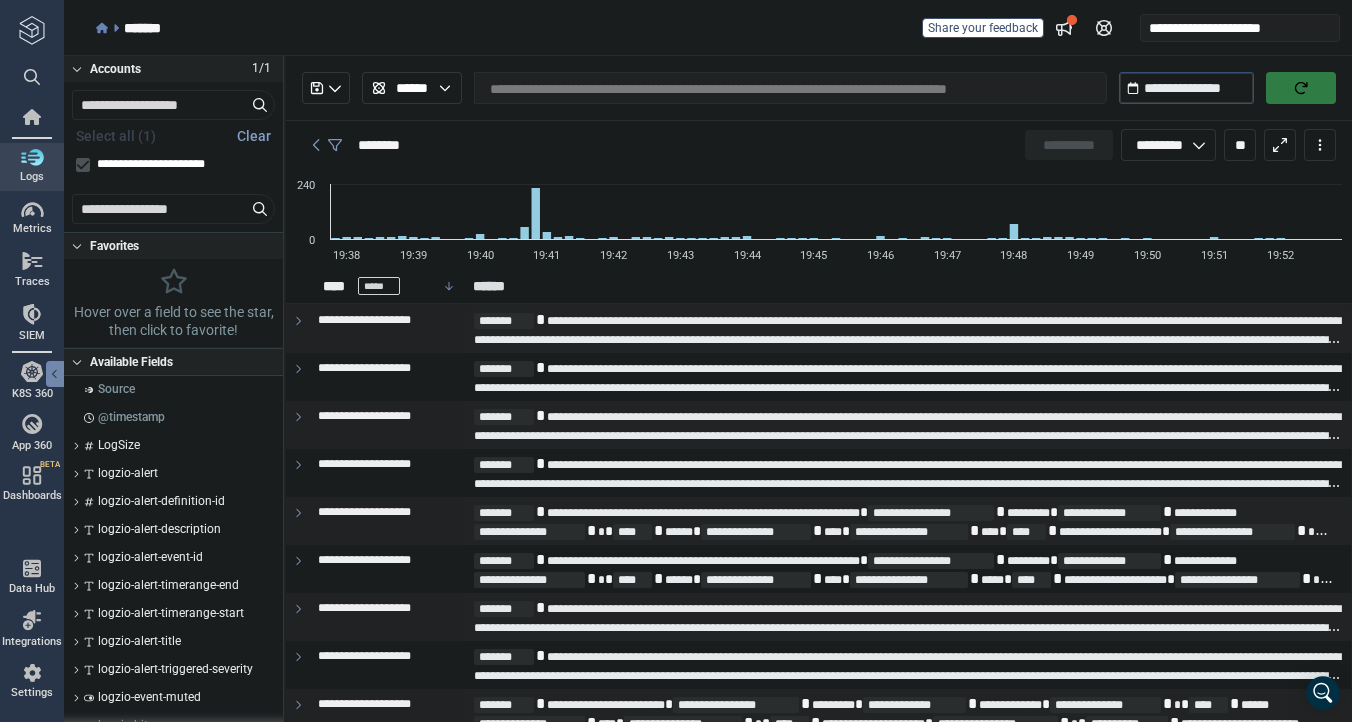 click at bounding box center (32, 157) 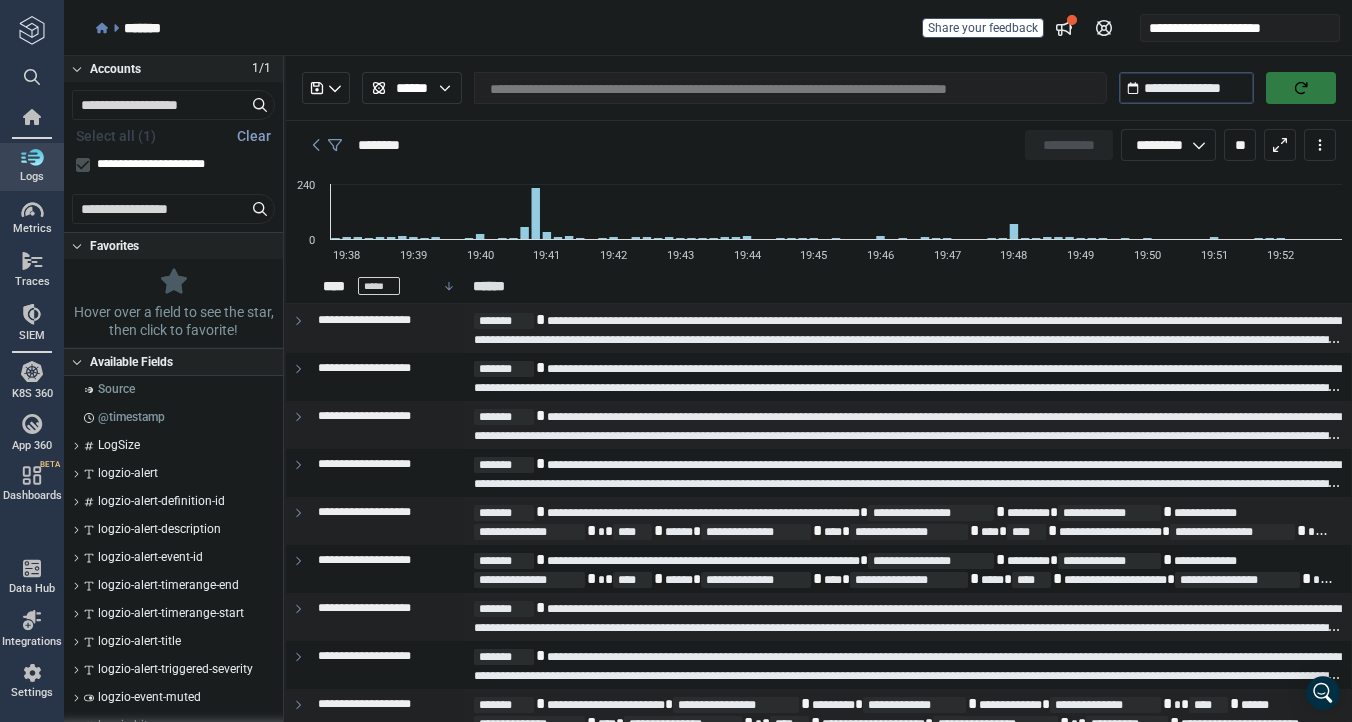 click on "**********" at bounding box center (718, 28) 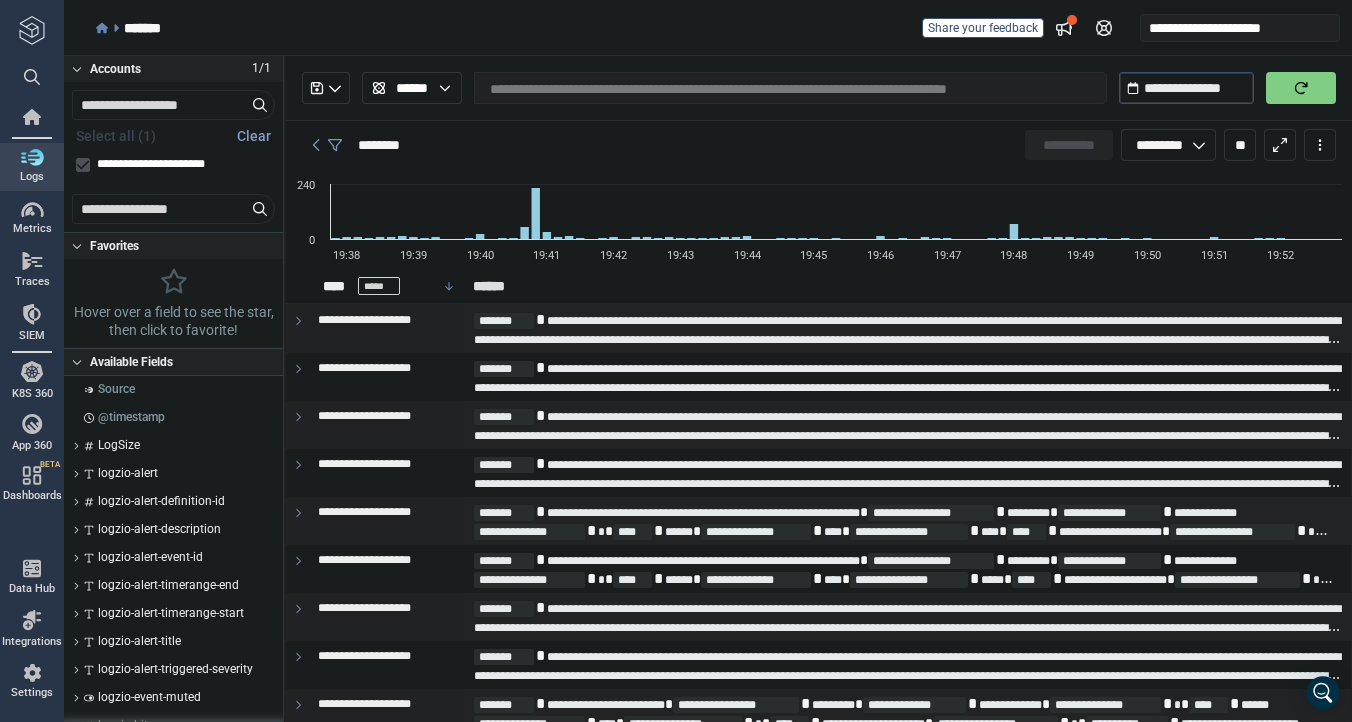 click at bounding box center (1301, 88) 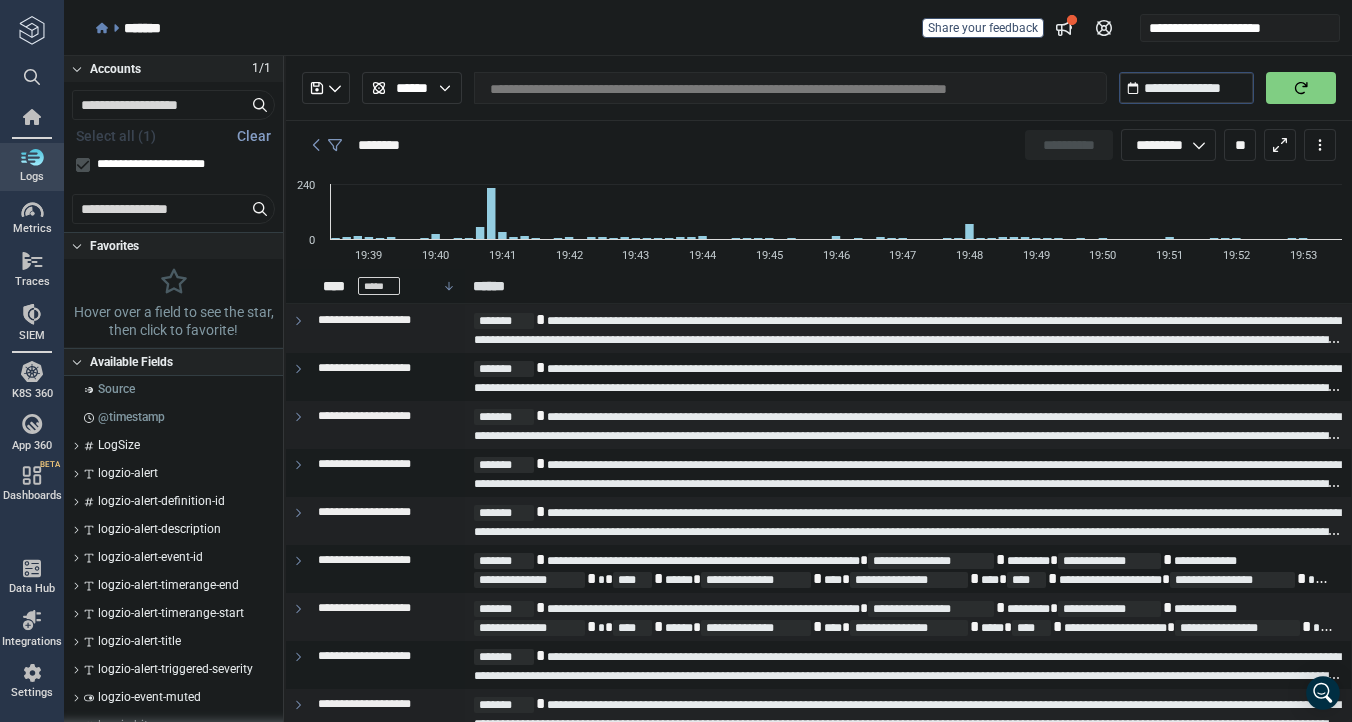 click 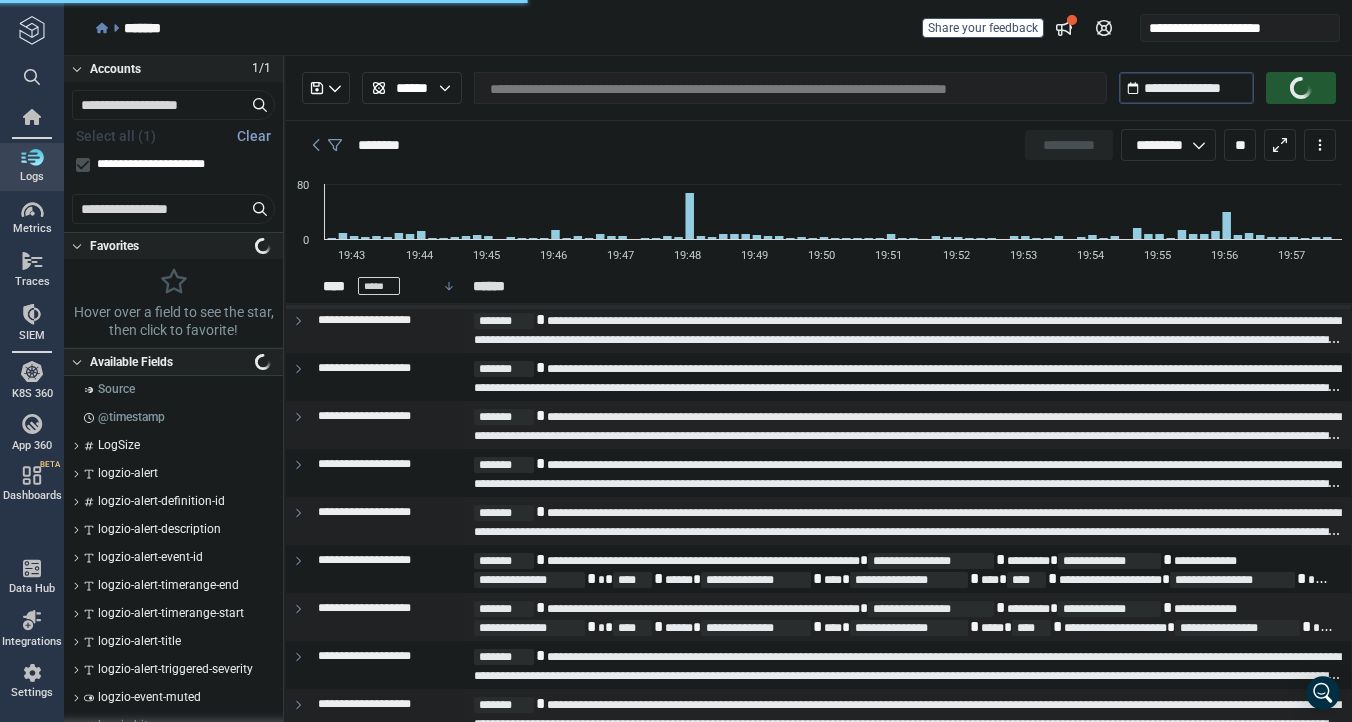 type on "*" 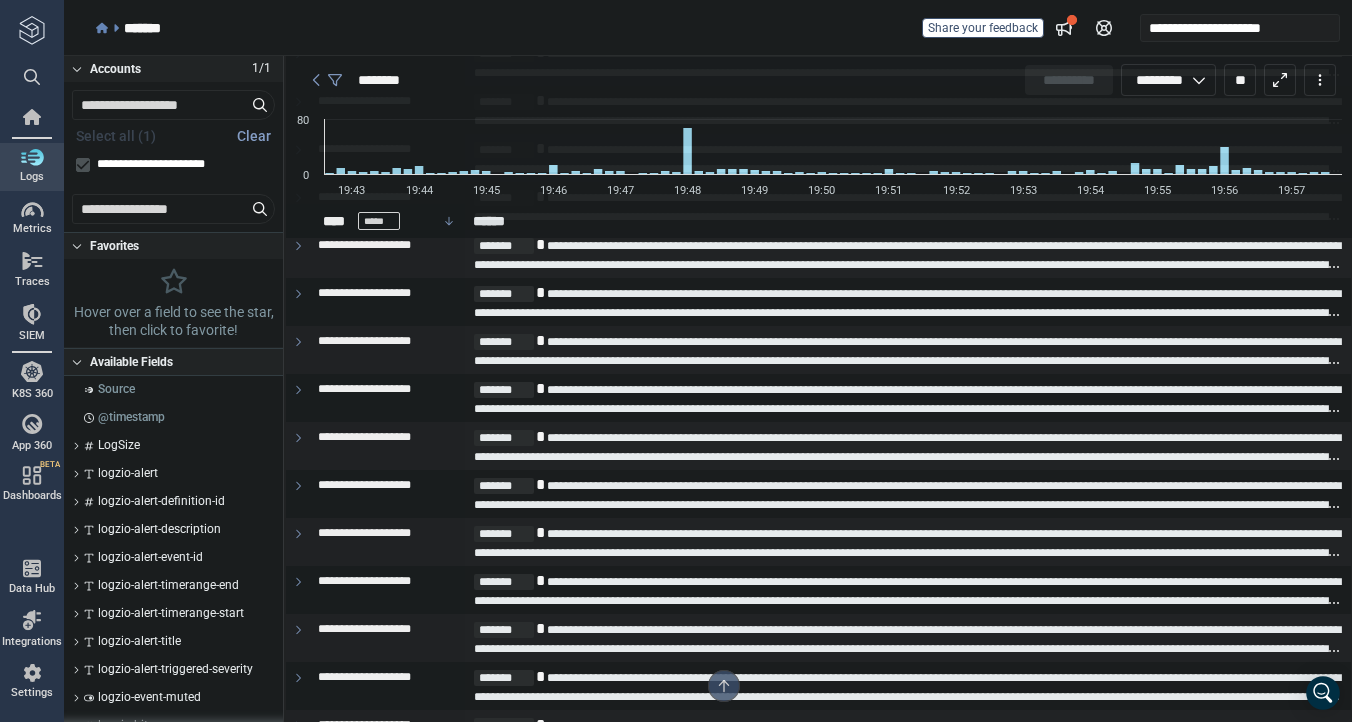 scroll, scrollTop: 786, scrollLeft: 0, axis: vertical 